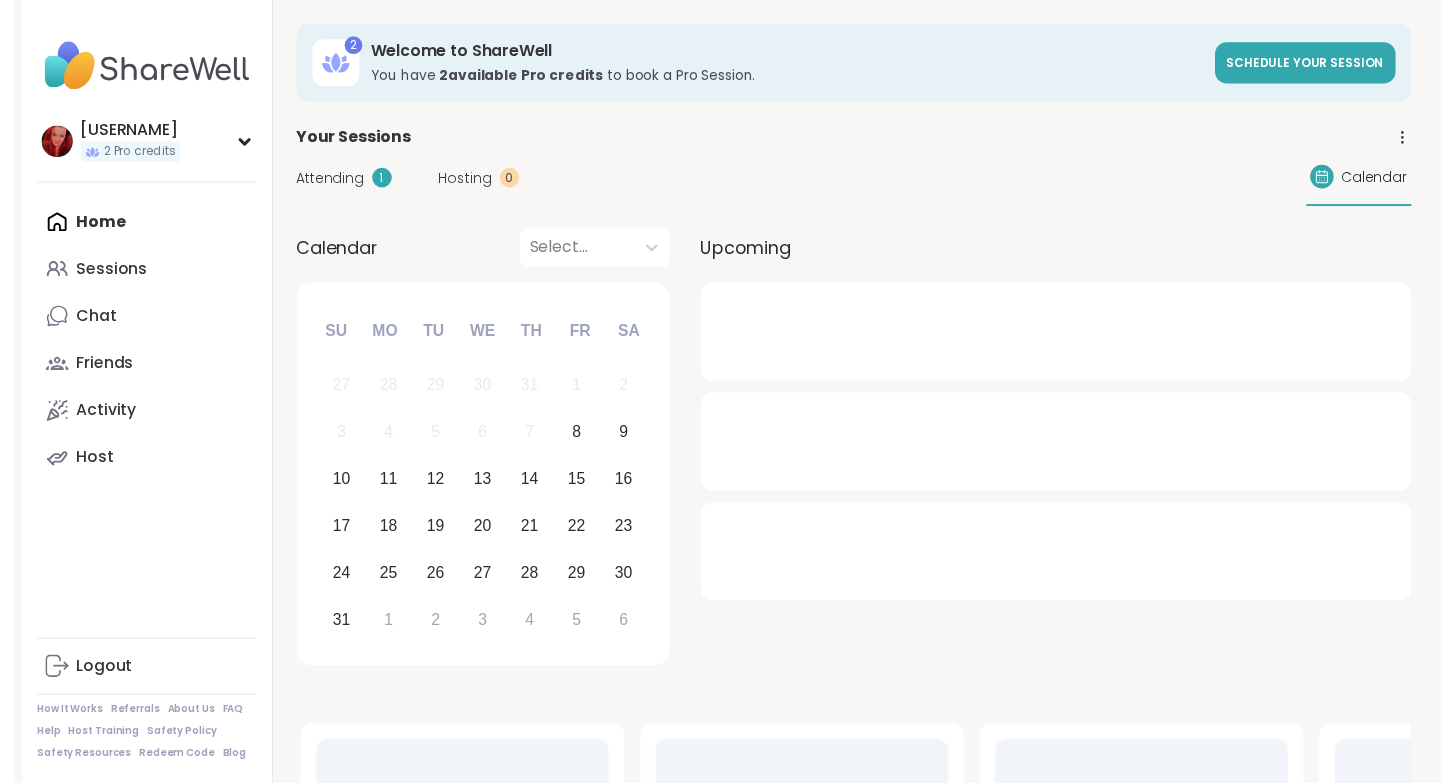 scroll, scrollTop: 0, scrollLeft: 0, axis: both 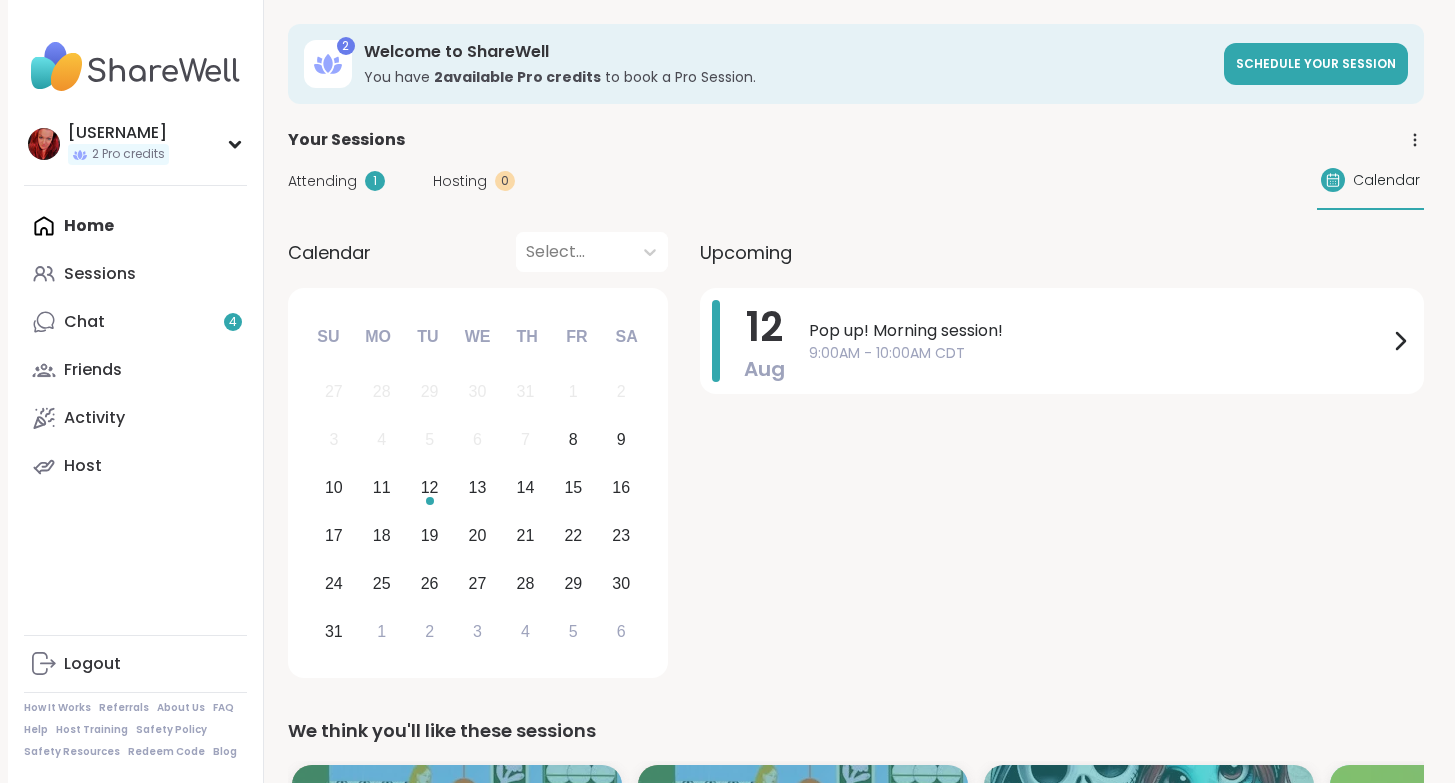 click on "Attending" at bounding box center (322, 181) 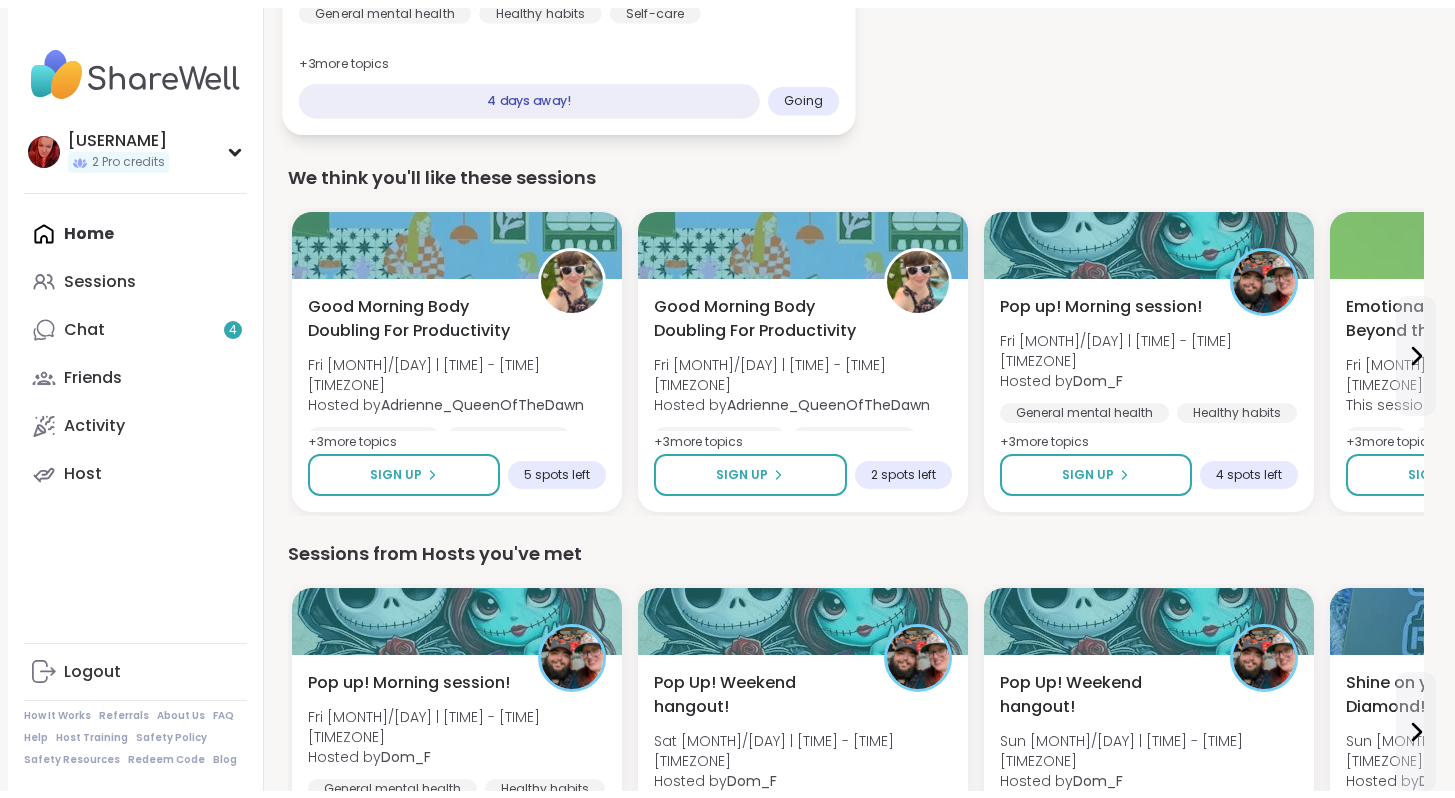 scroll, scrollTop: 0, scrollLeft: 0, axis: both 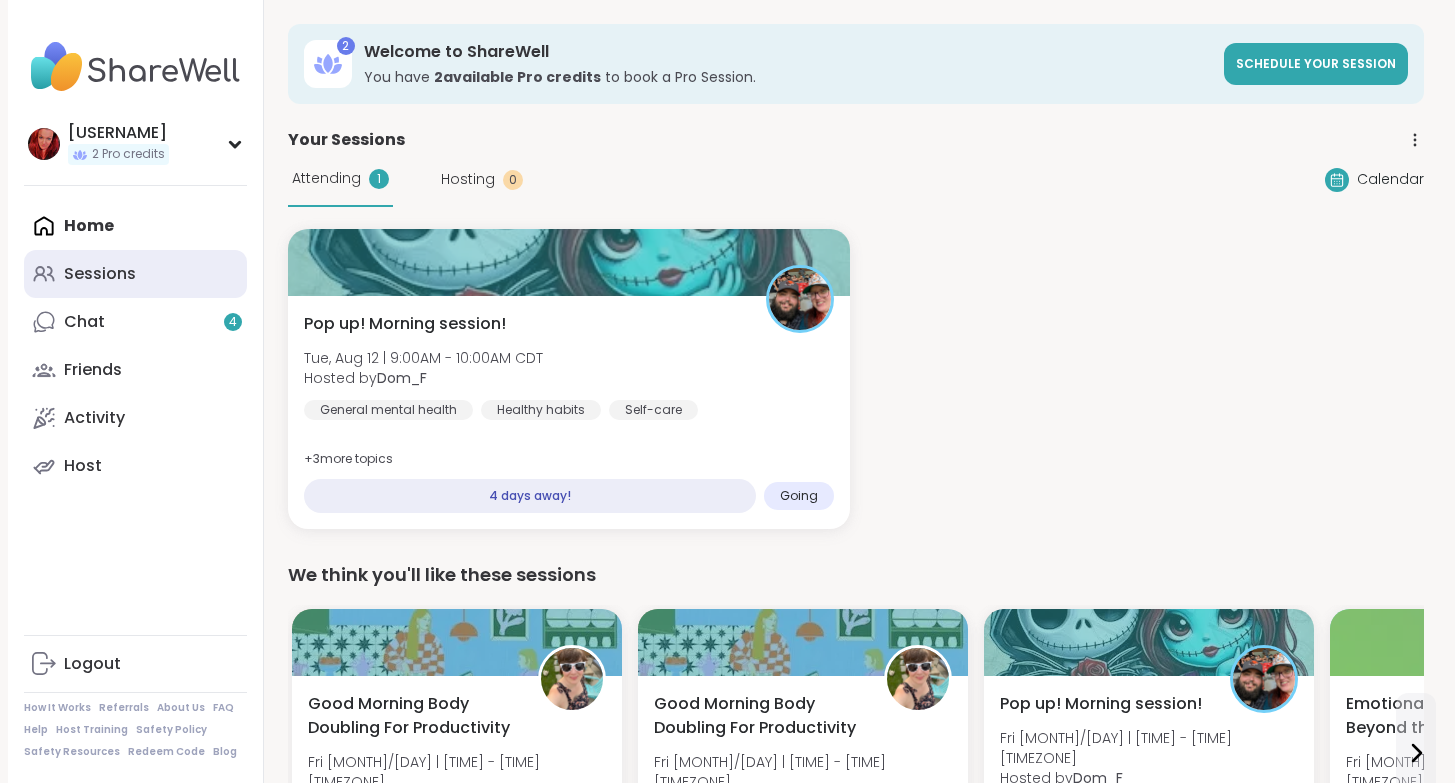 click on "Sessions" at bounding box center (100, 274) 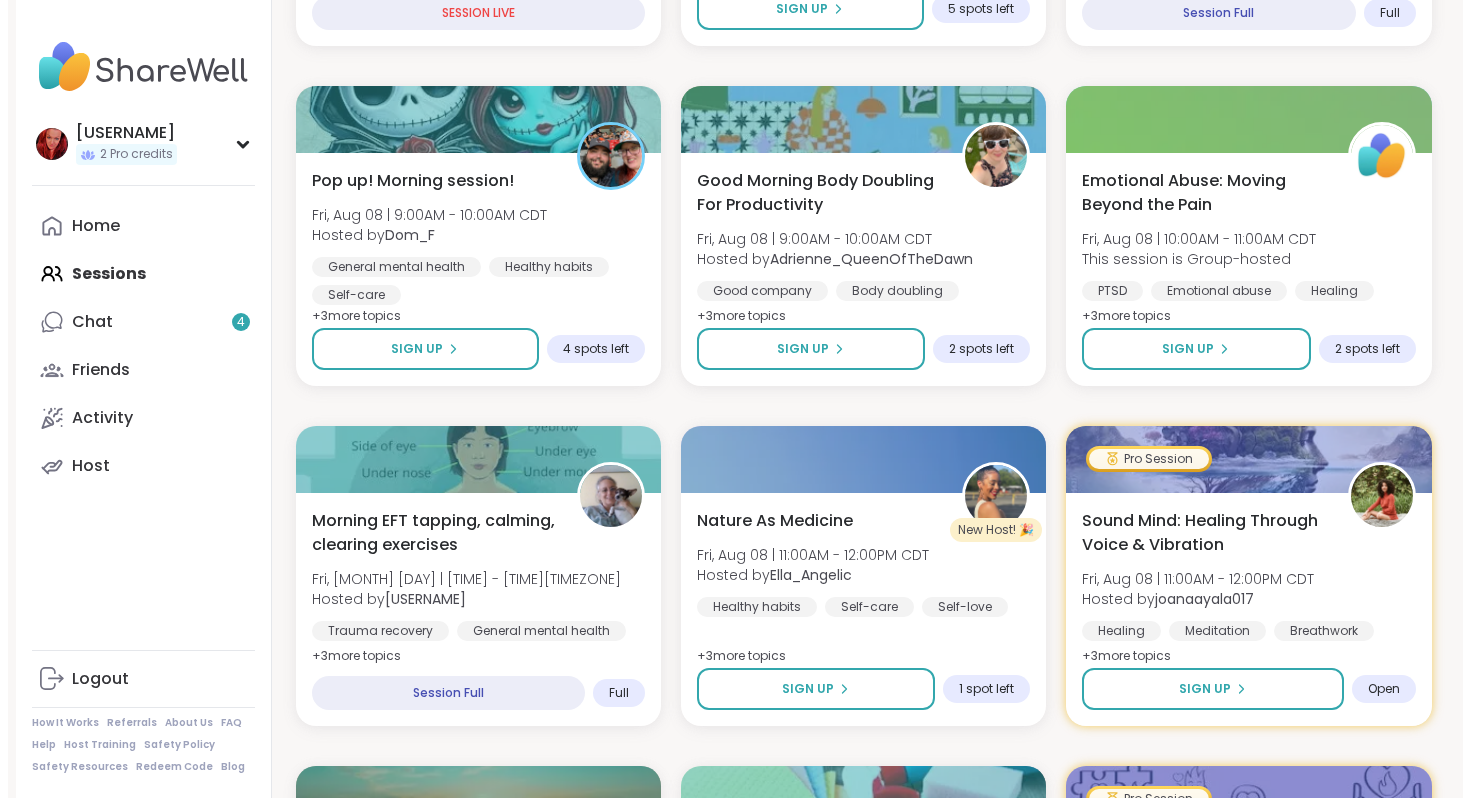 scroll, scrollTop: 669, scrollLeft: 0, axis: vertical 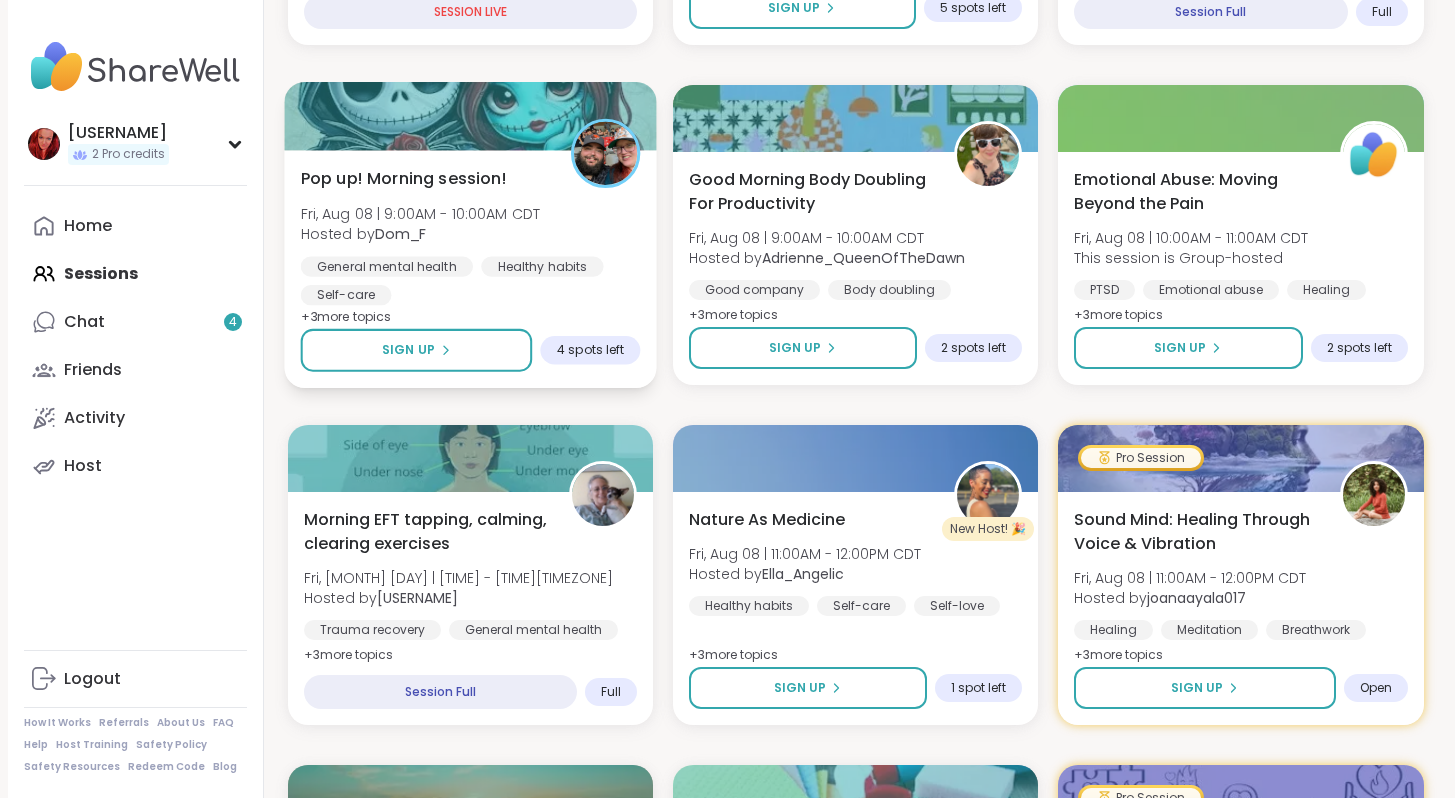 click on "Pop up! Morning session! Fri, [MONTH] [DAY] | [TIME] - [TIME][TIMEZONE] Hosted by [USERNAME] General mental health Healthy habits Self-care + 3  more topic s Sign Up 4 spots left" at bounding box center [470, 269] 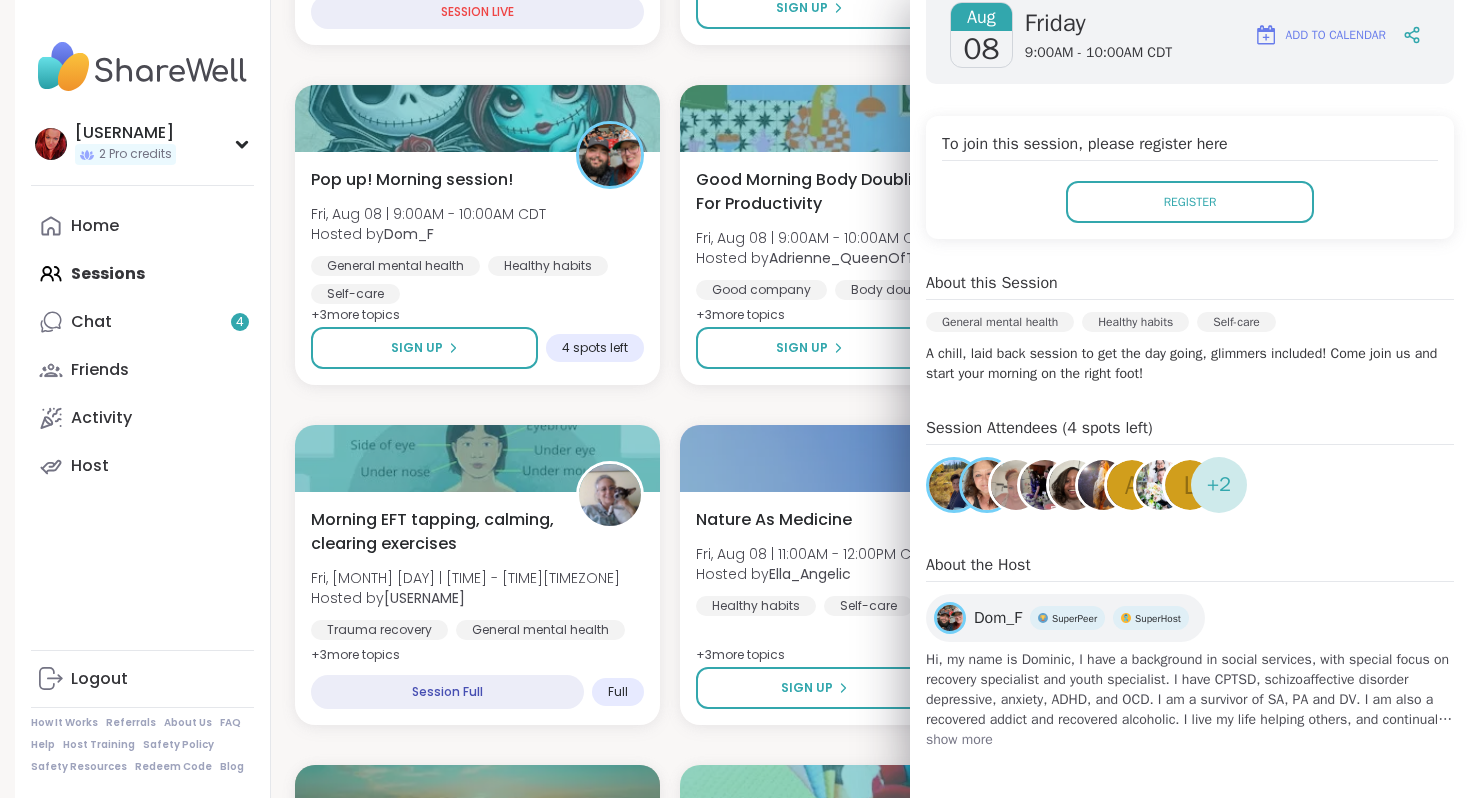 scroll, scrollTop: 384, scrollLeft: 0, axis: vertical 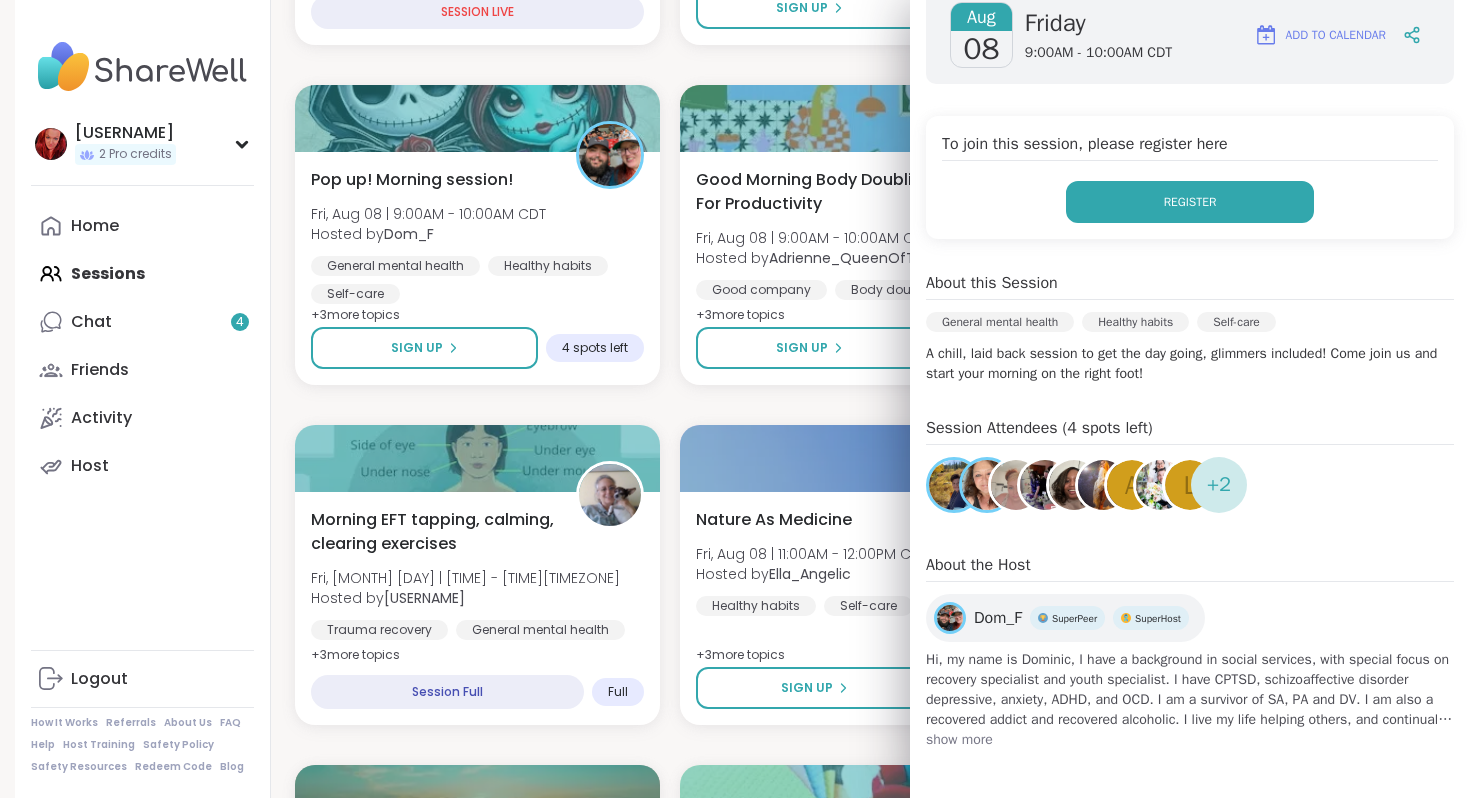 click on "Register" at bounding box center (1190, 202) 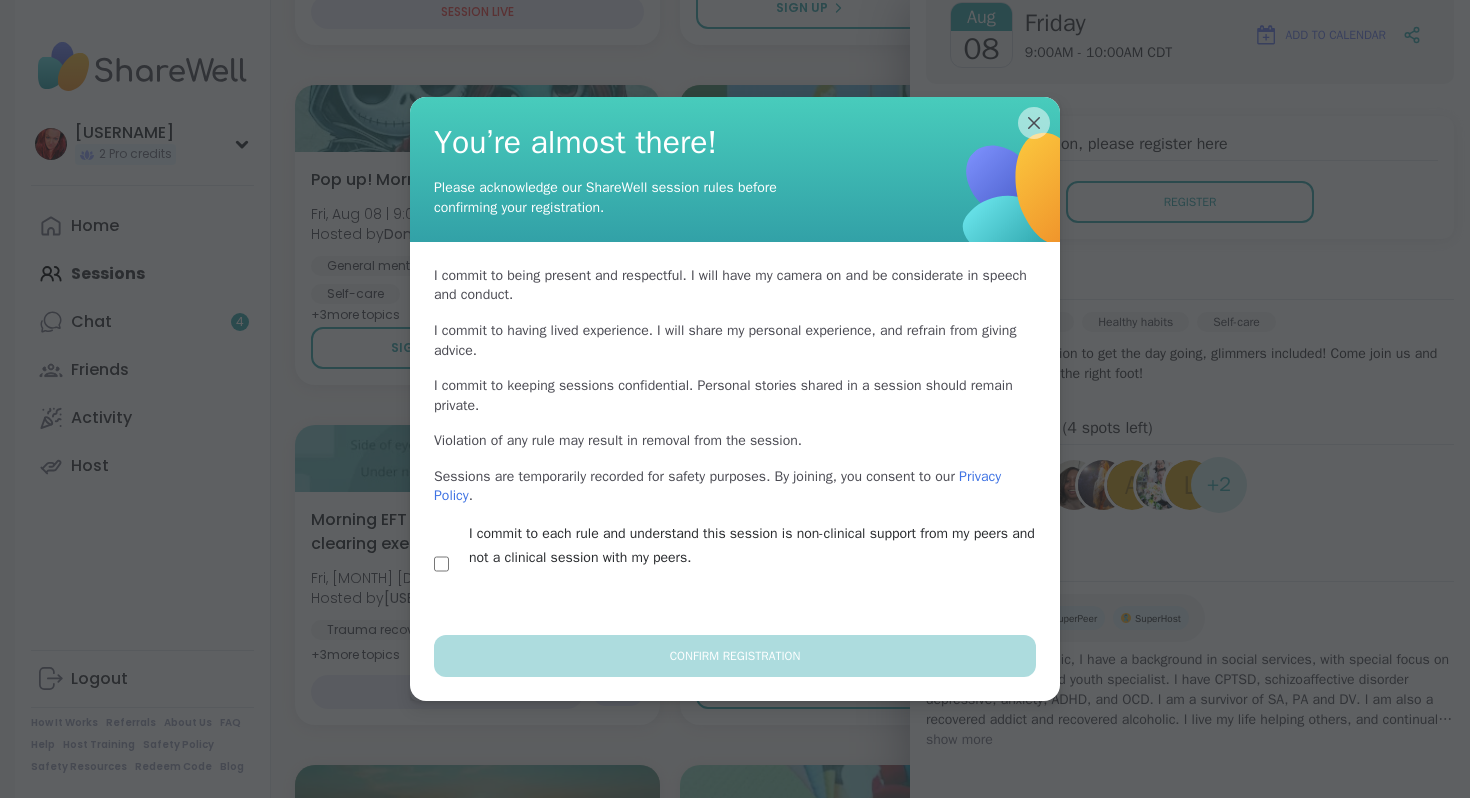 scroll, scrollTop: 315, scrollLeft: 0, axis: vertical 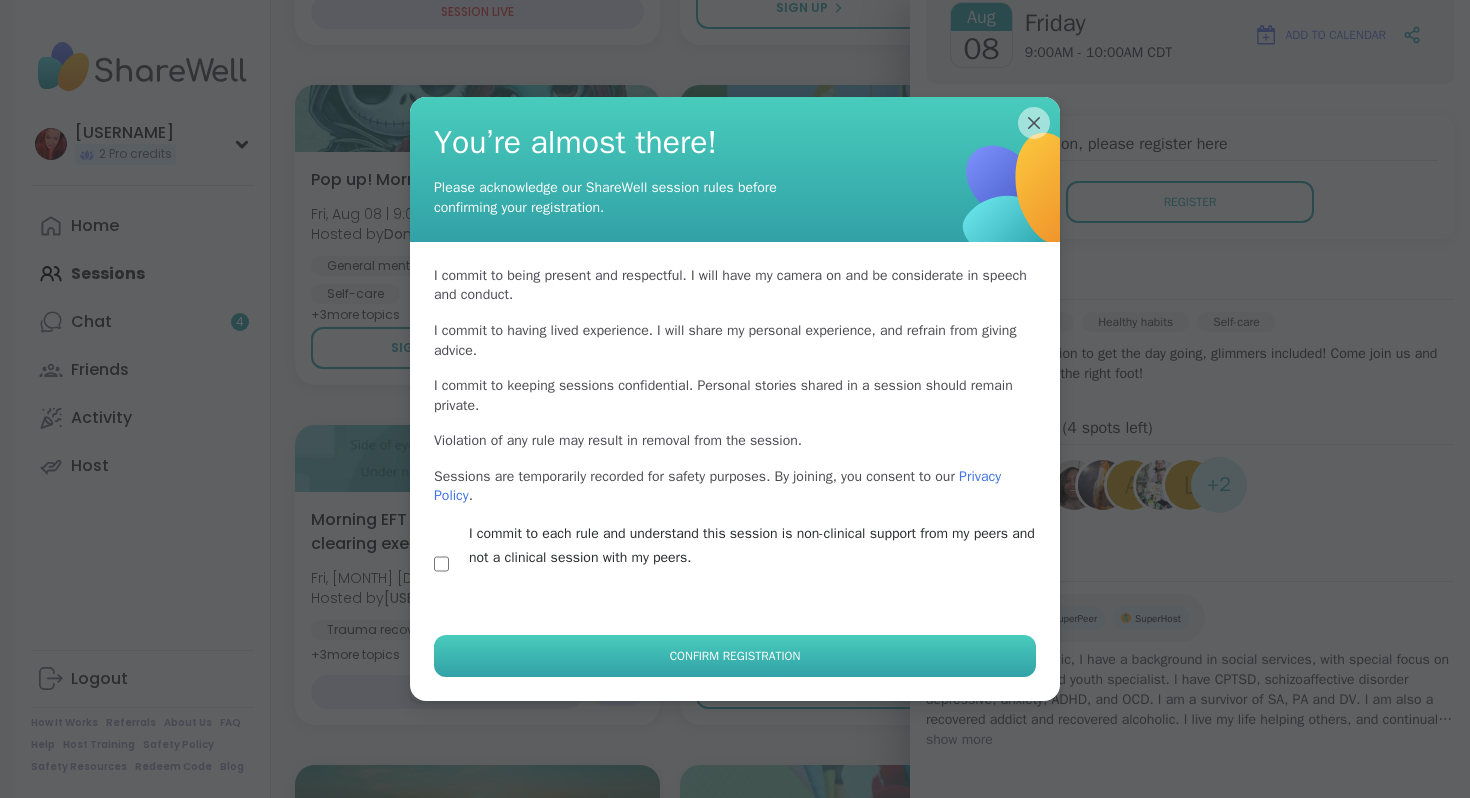 click on "Confirm Registration" at bounding box center [735, 656] 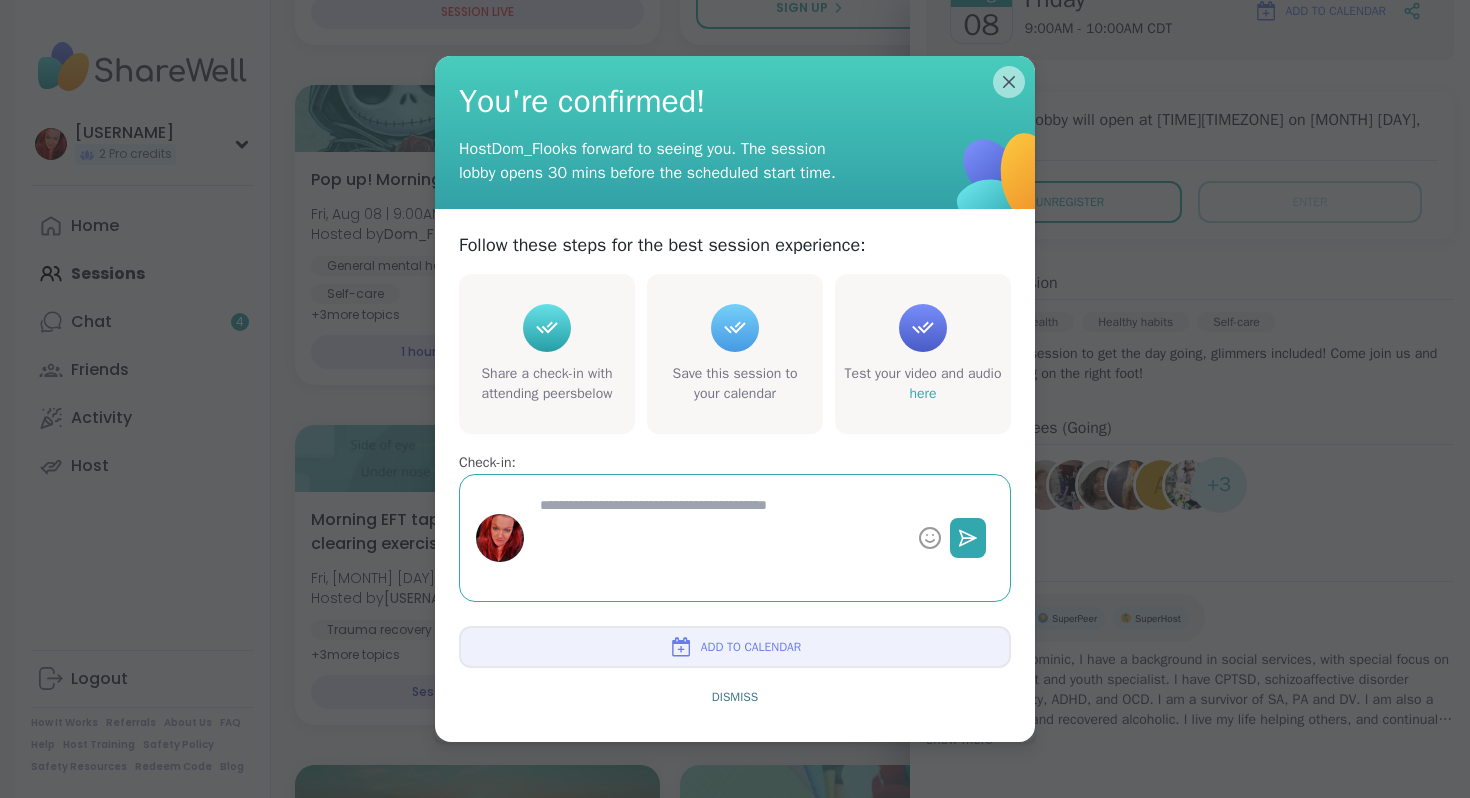 scroll, scrollTop: 372, scrollLeft: 0, axis: vertical 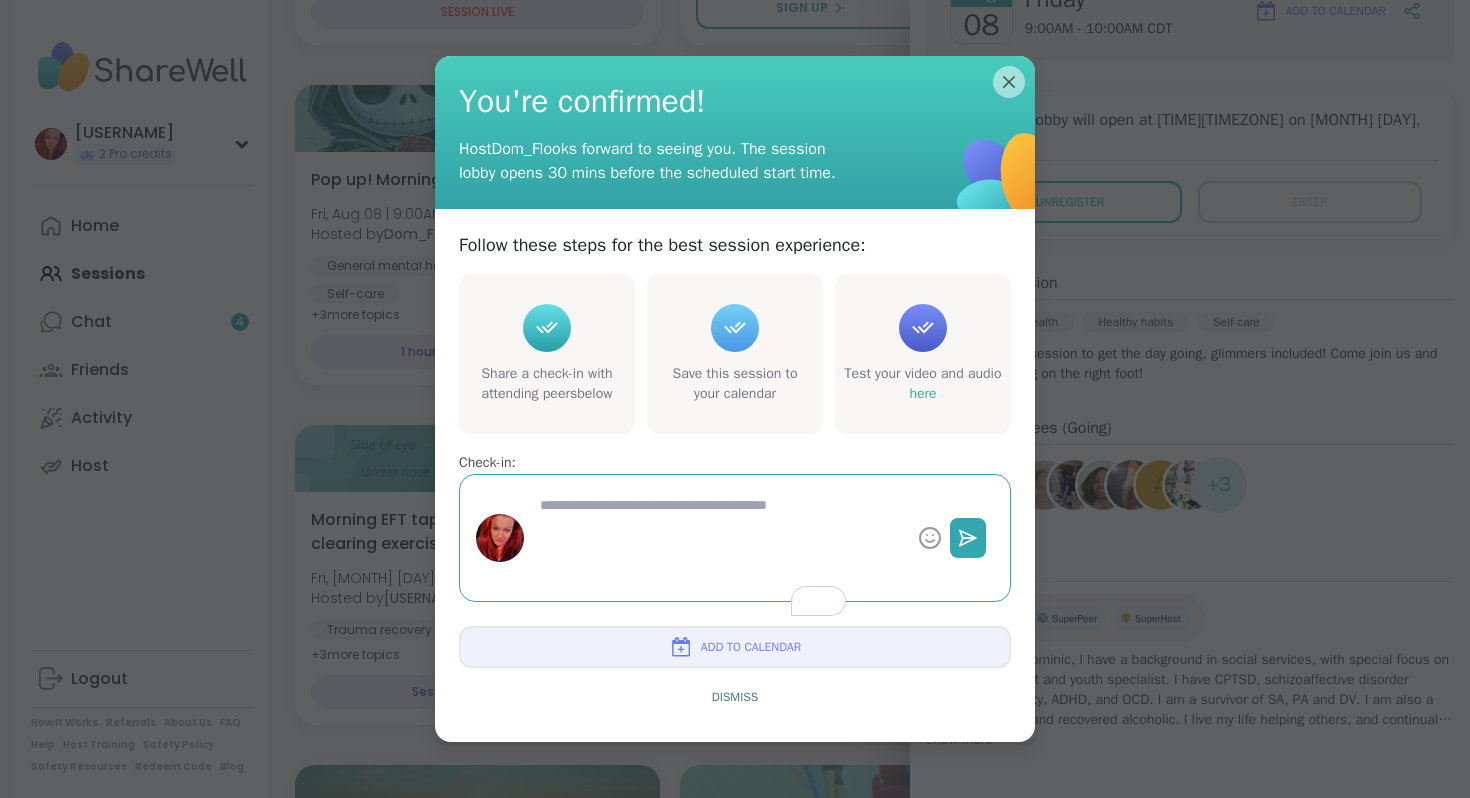 type on "*" 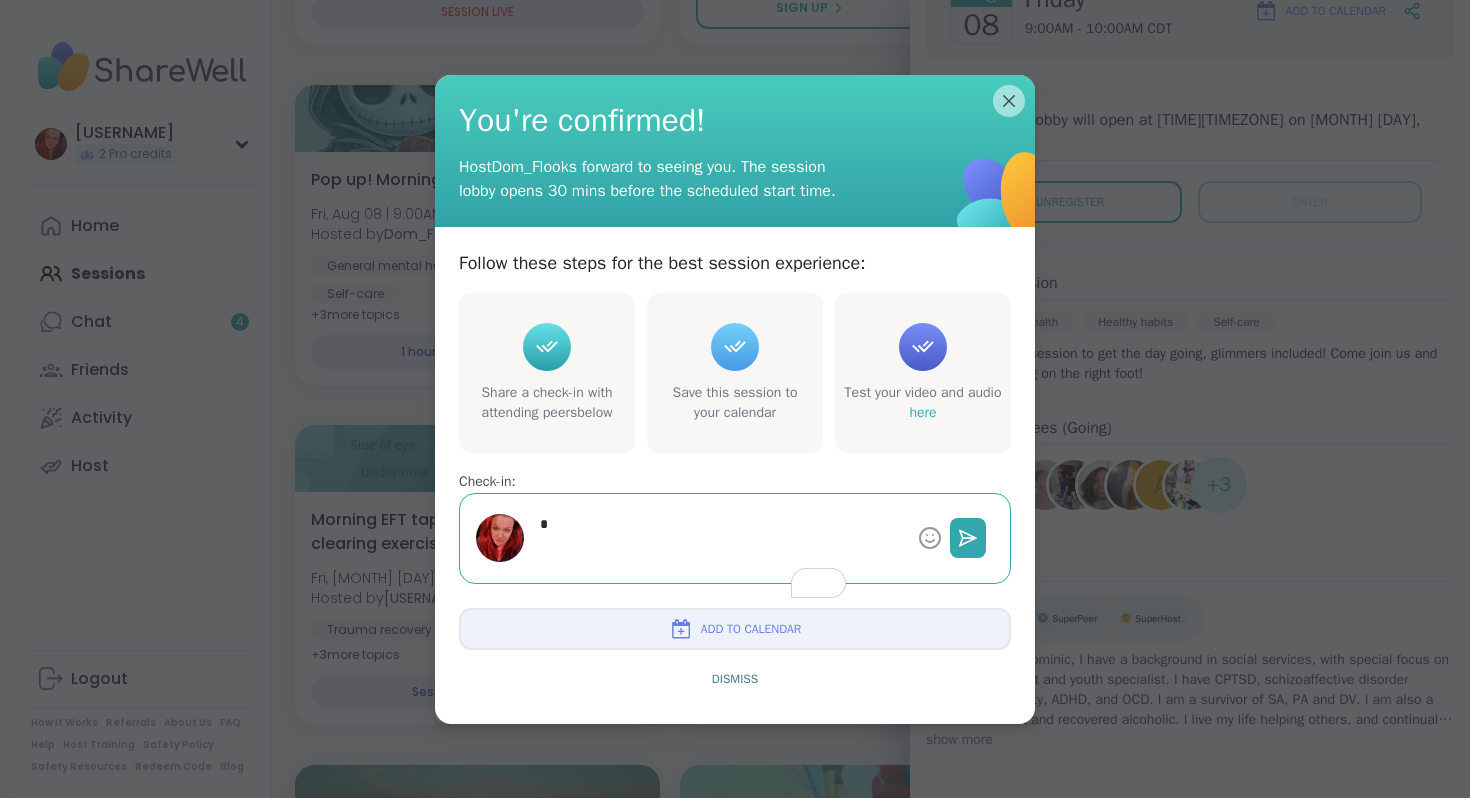 scroll, scrollTop: 335, scrollLeft: 0, axis: vertical 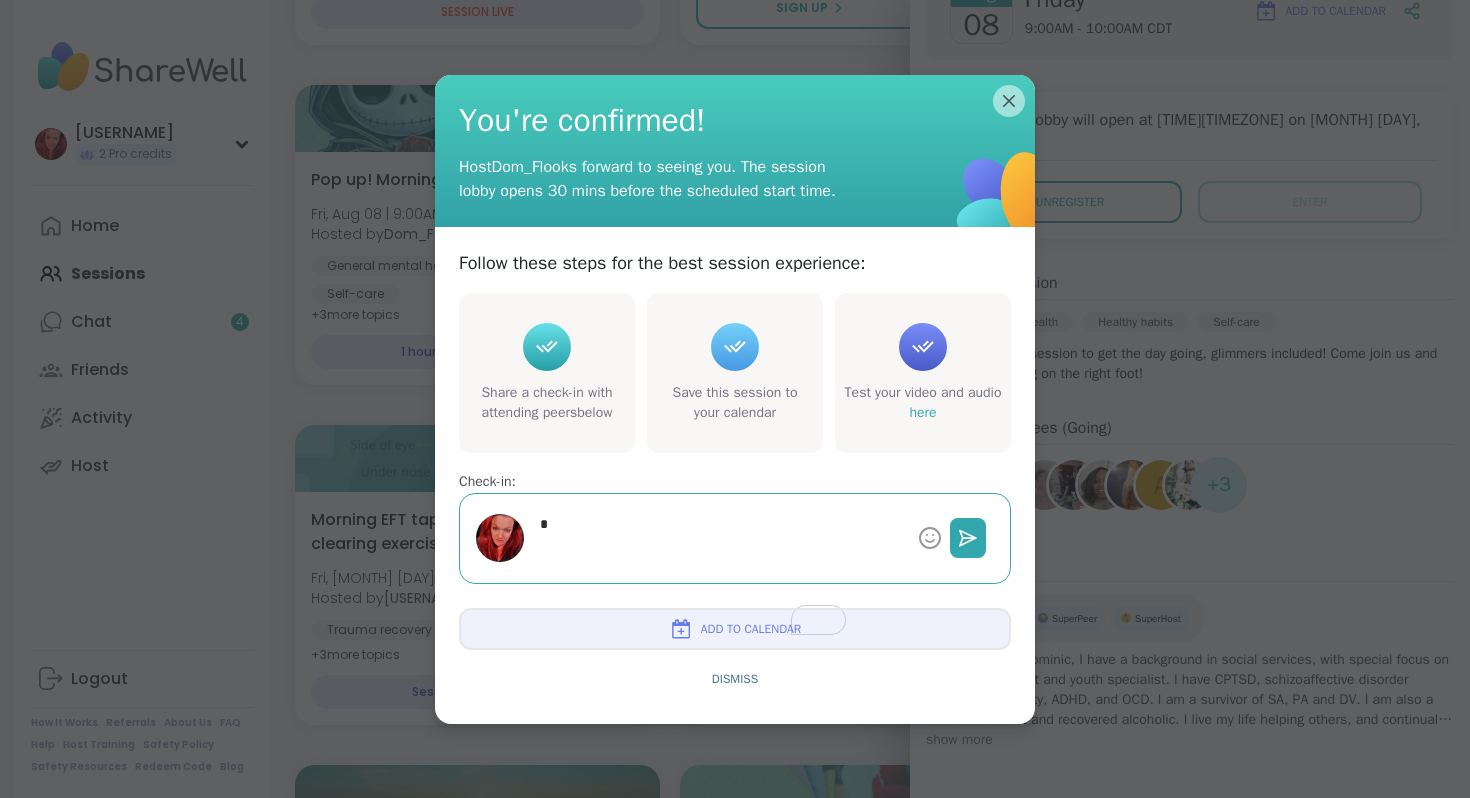 type on "*" 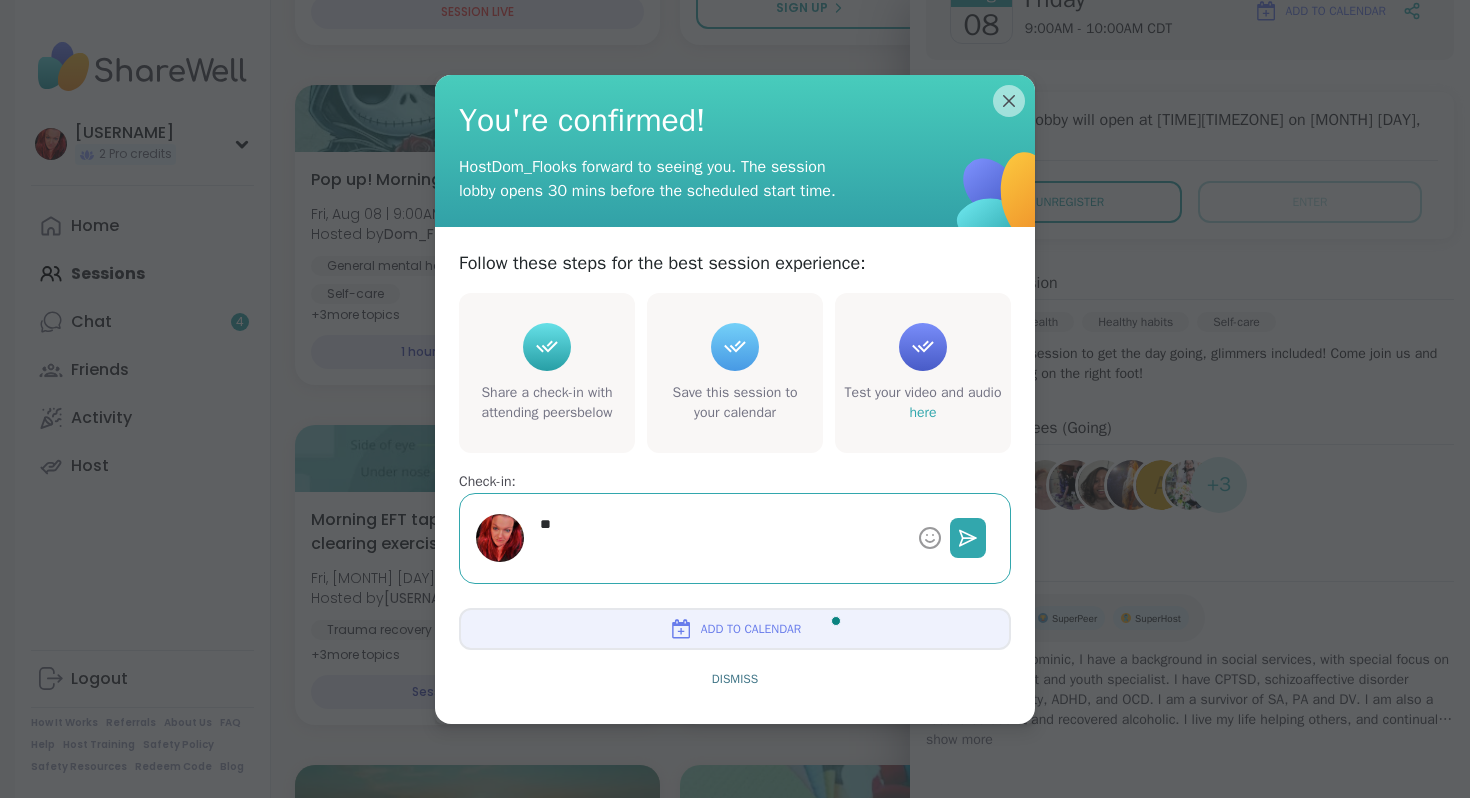 type on "*" 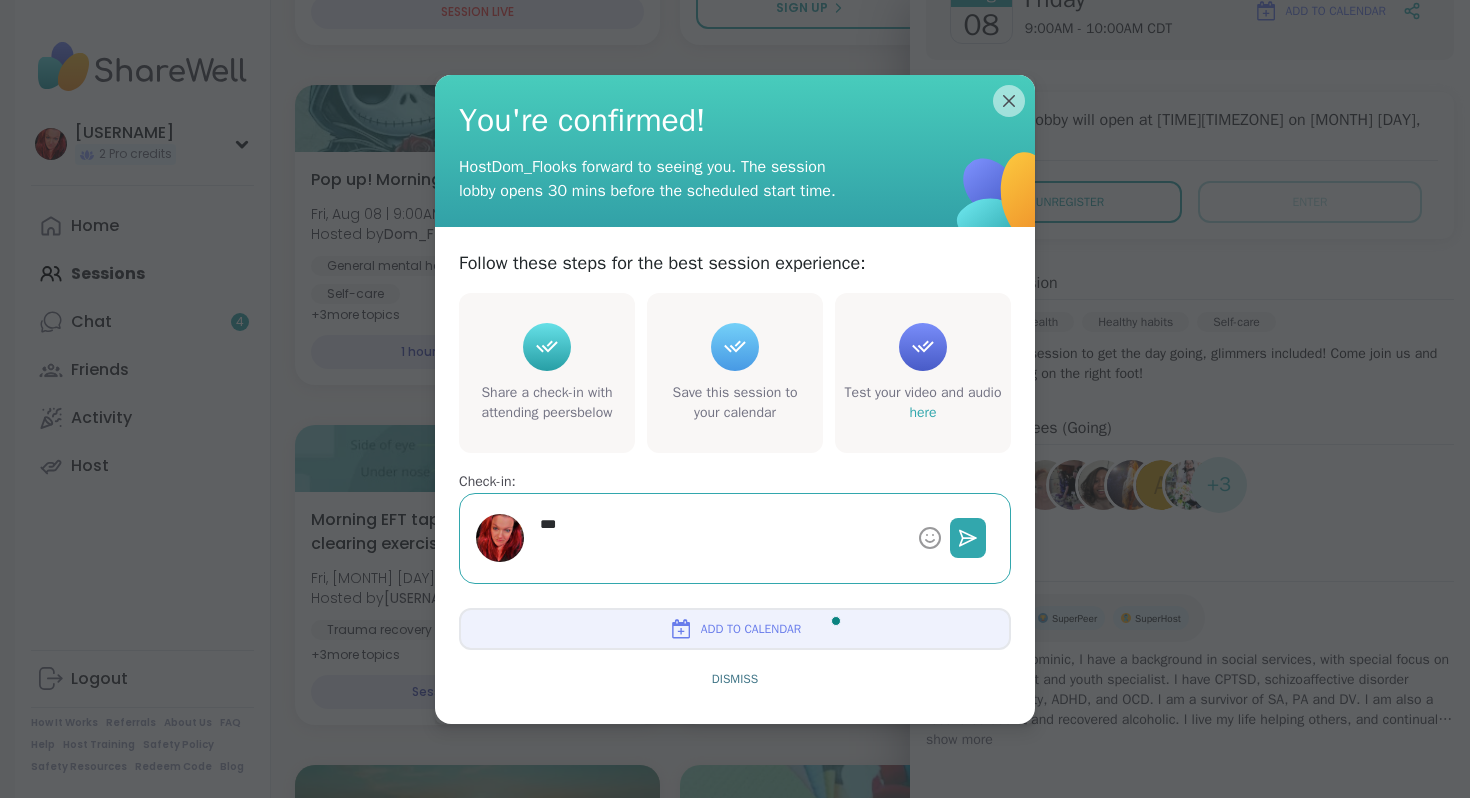 type on "*" 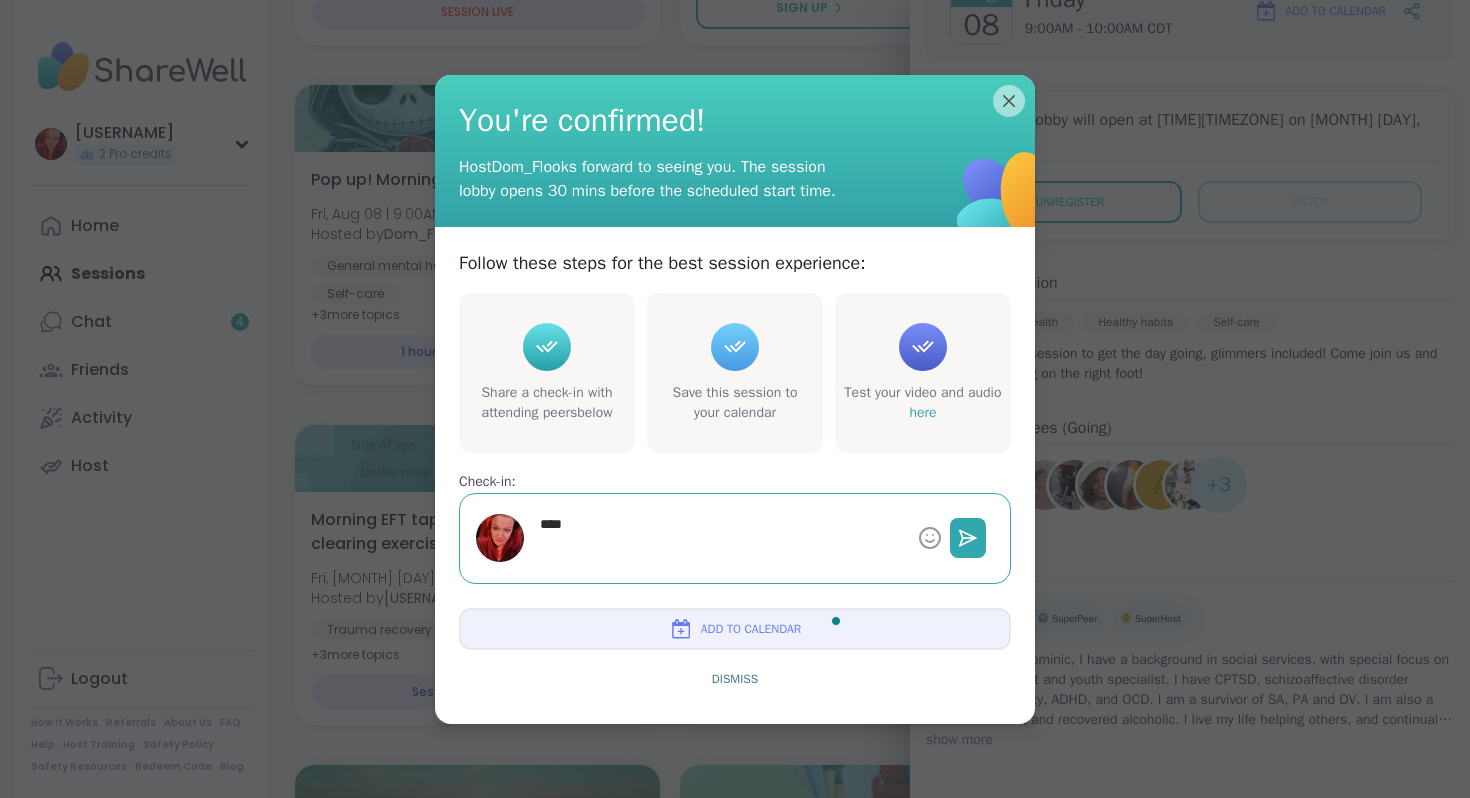 type on "*" 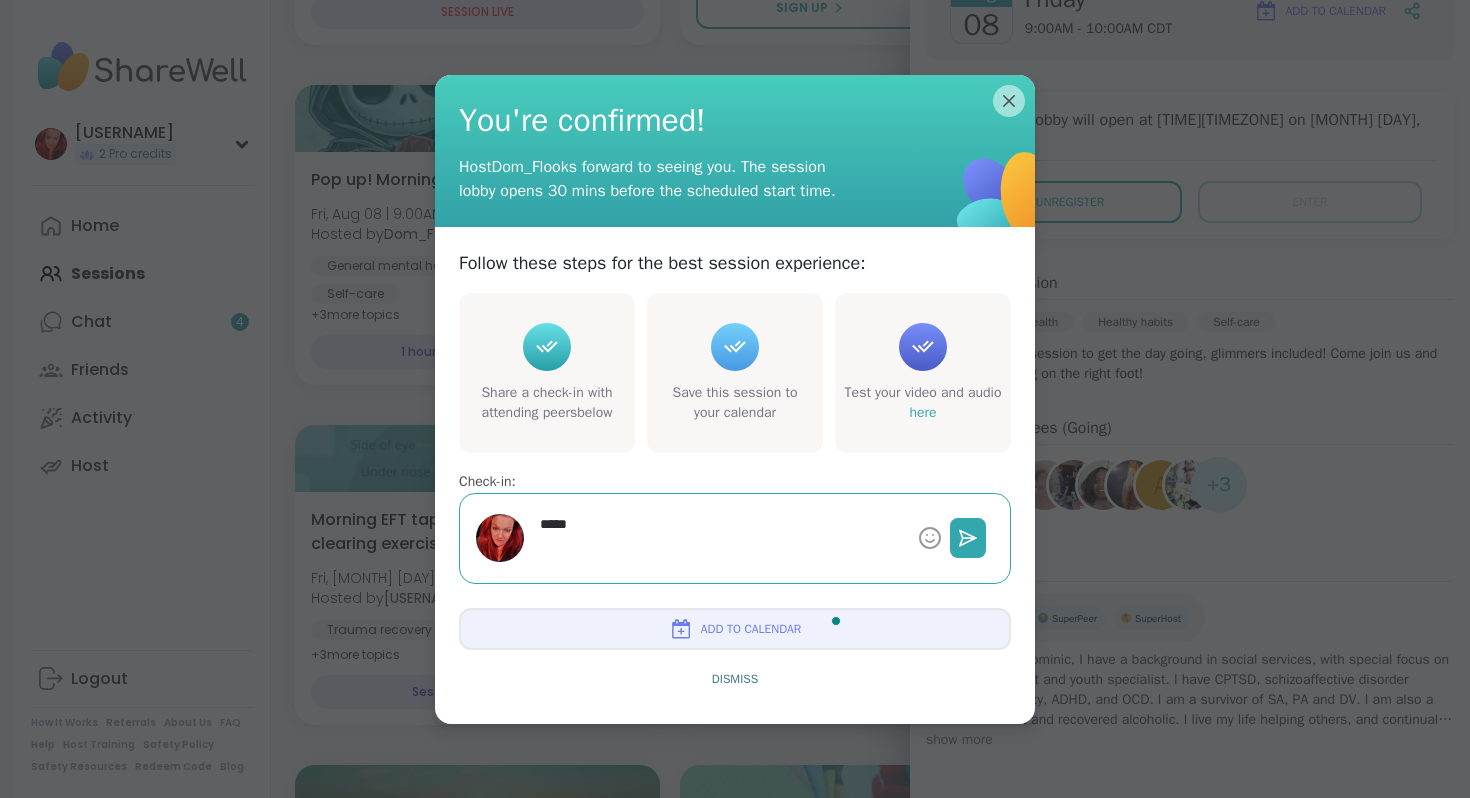 type on "*" 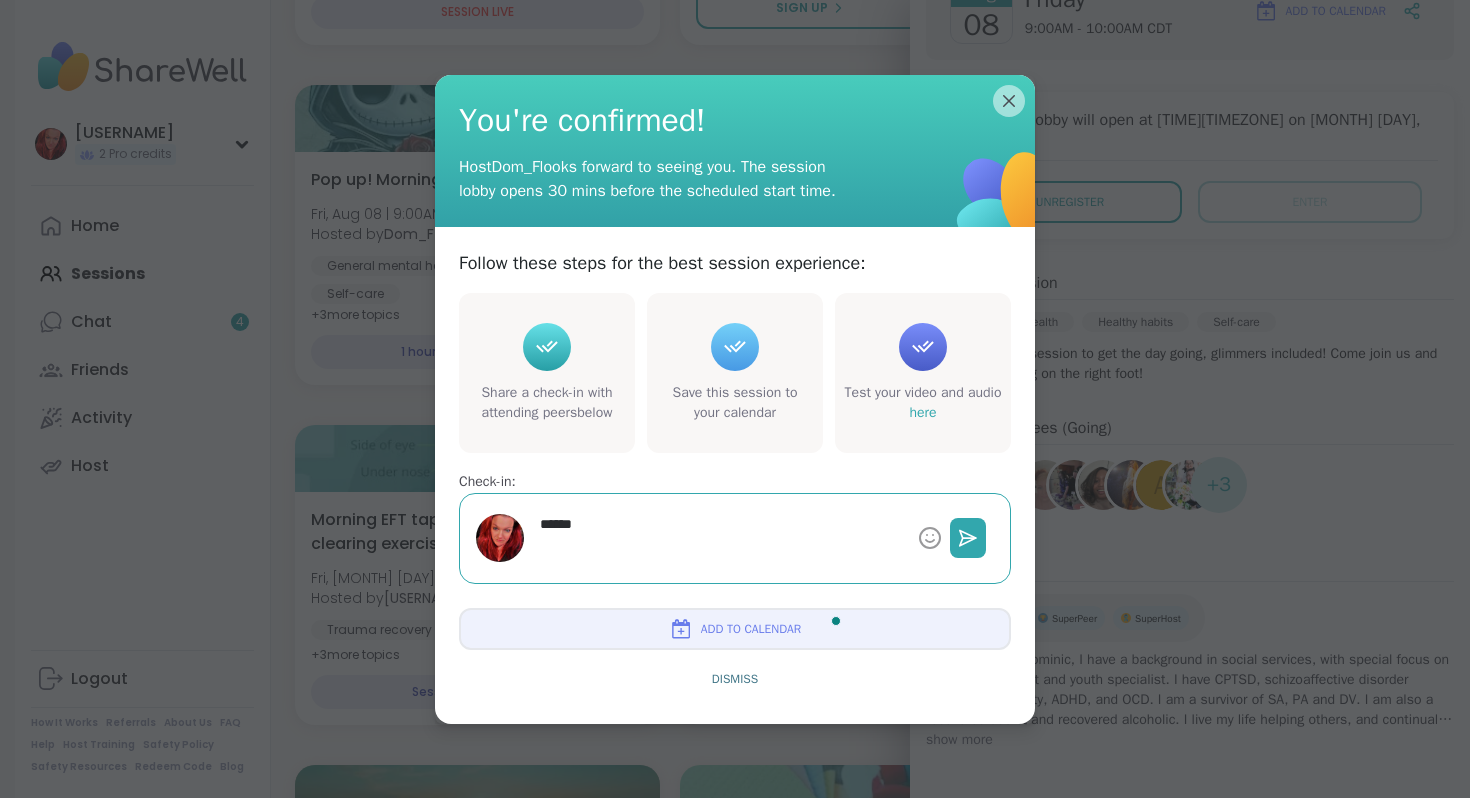 type on "*" 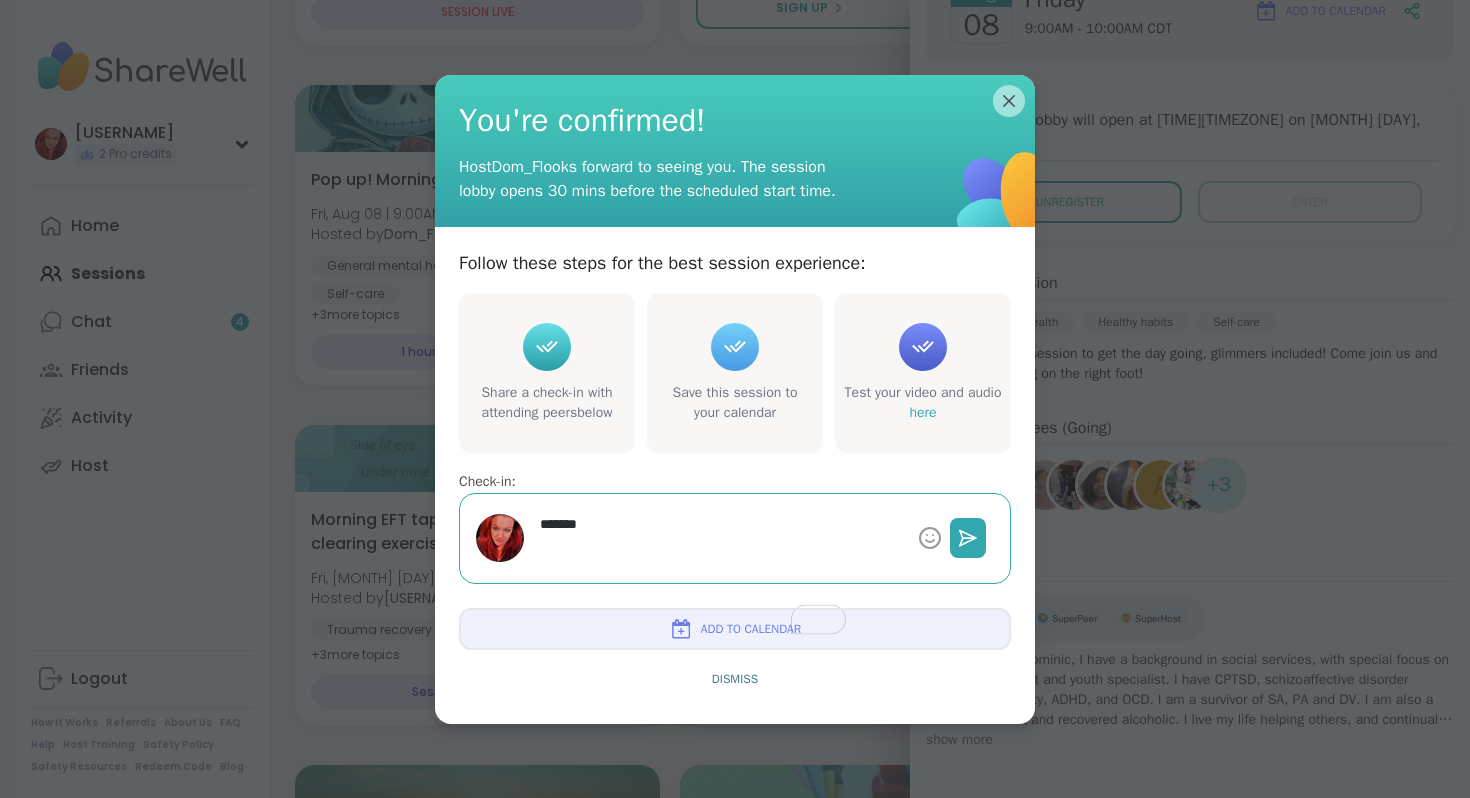 type on "*" 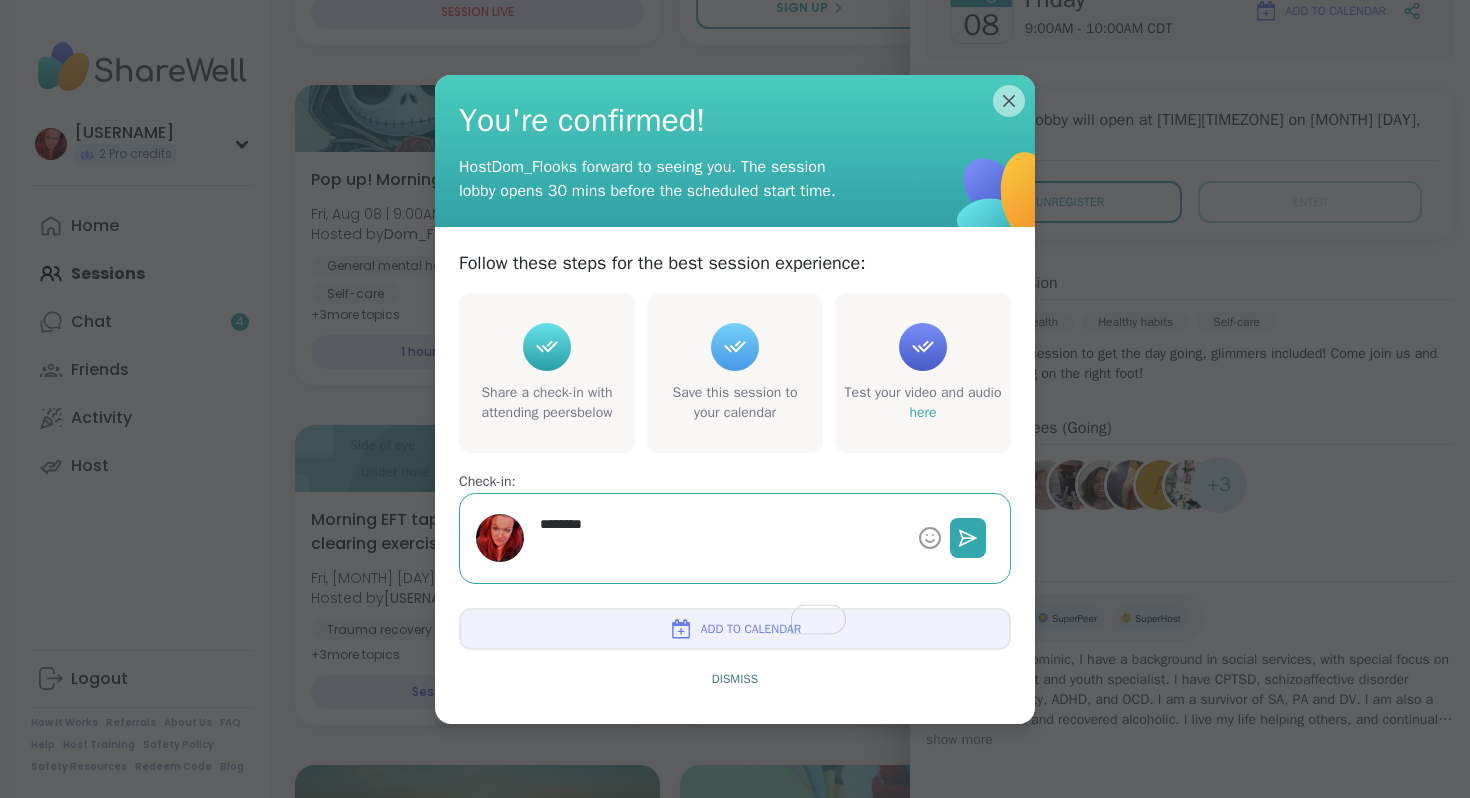 type on "*" 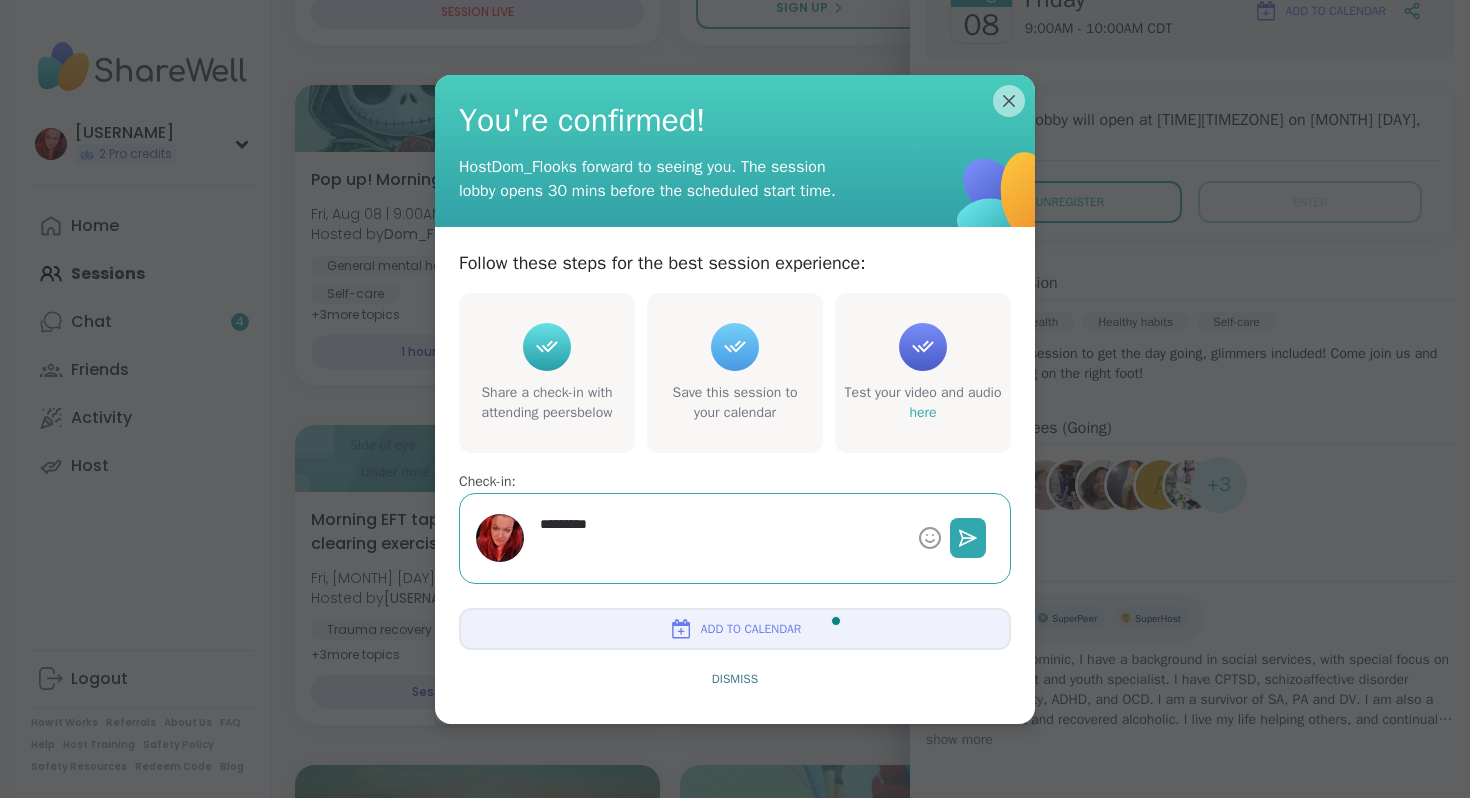 type on "*" 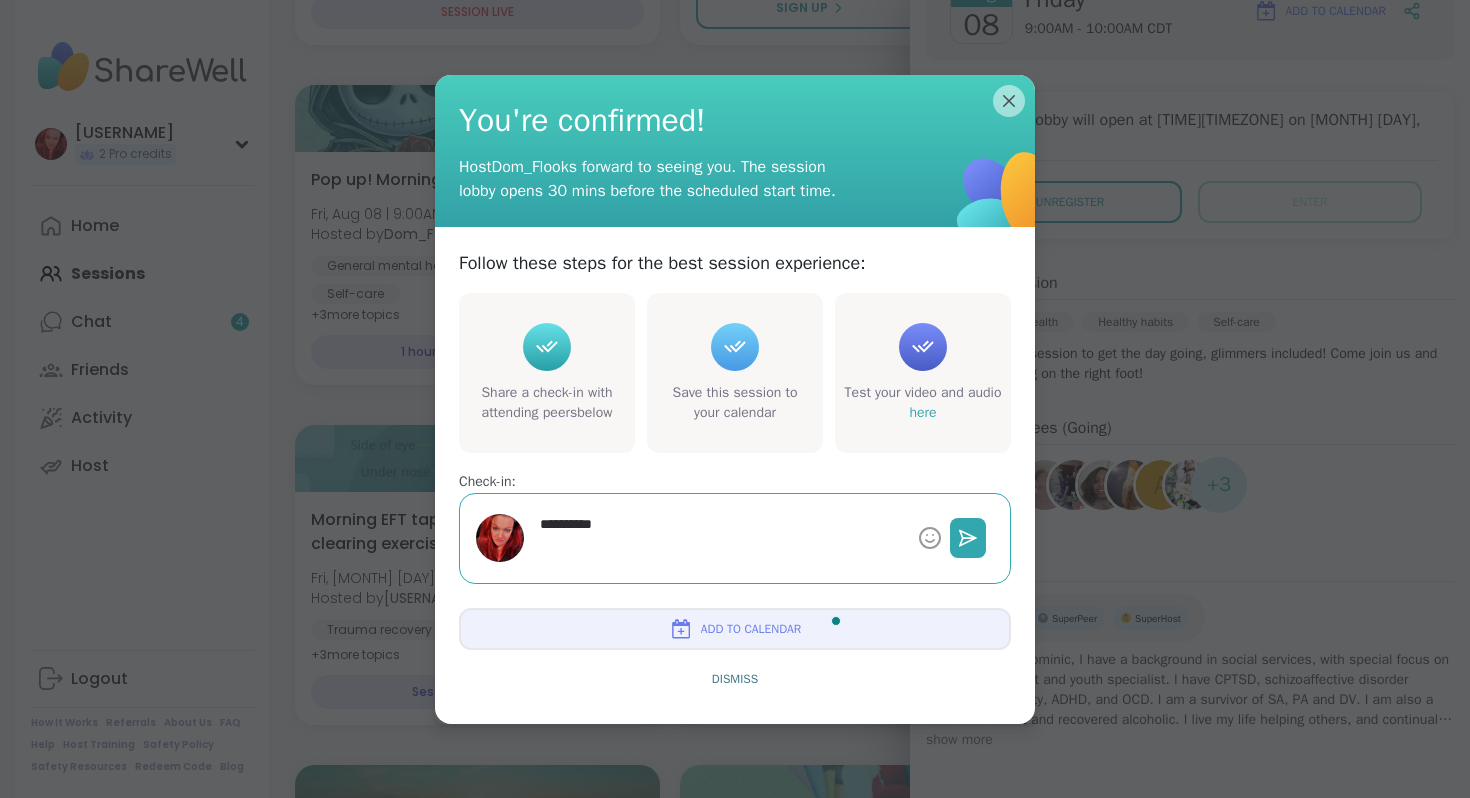 type on "*" 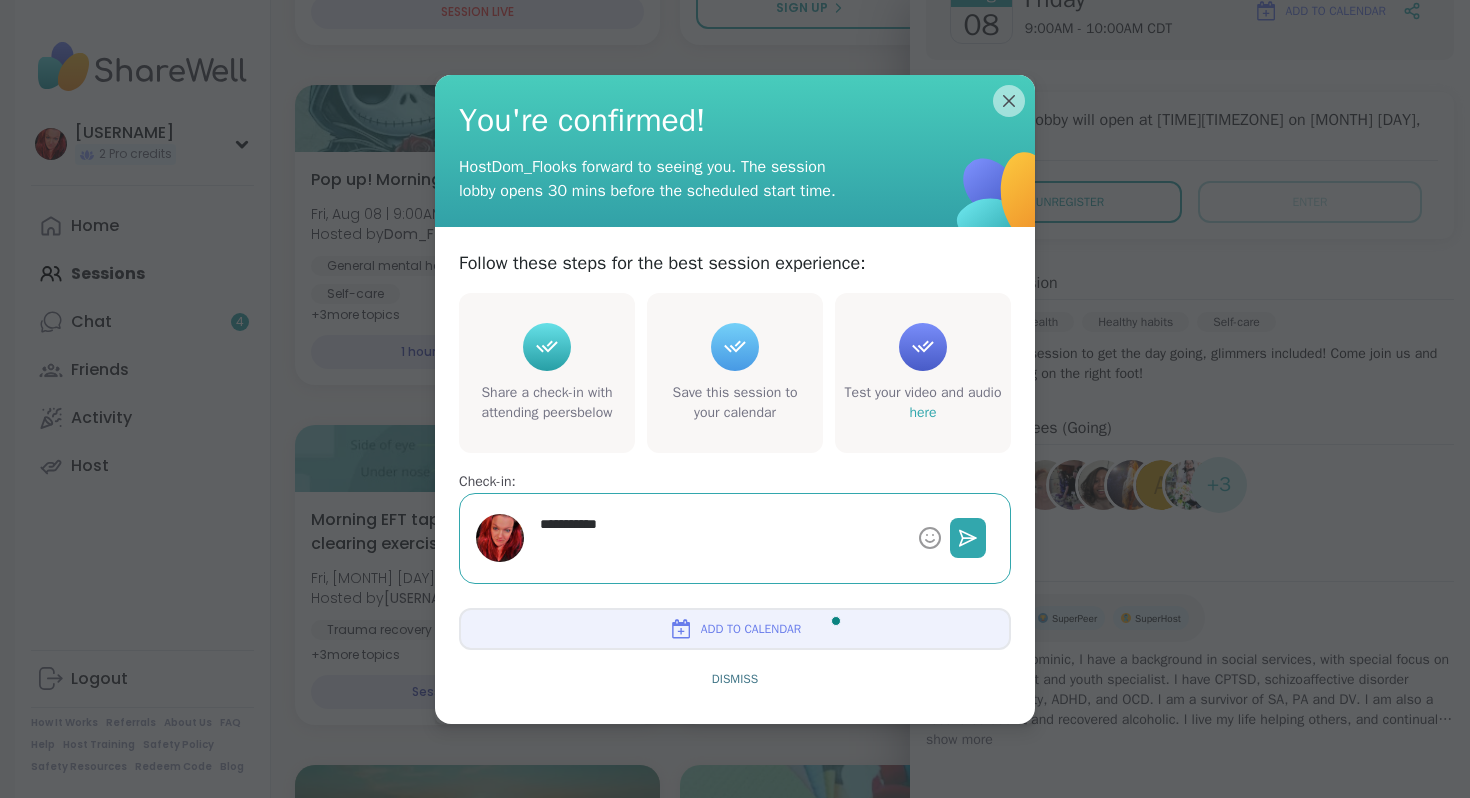 type on "*" 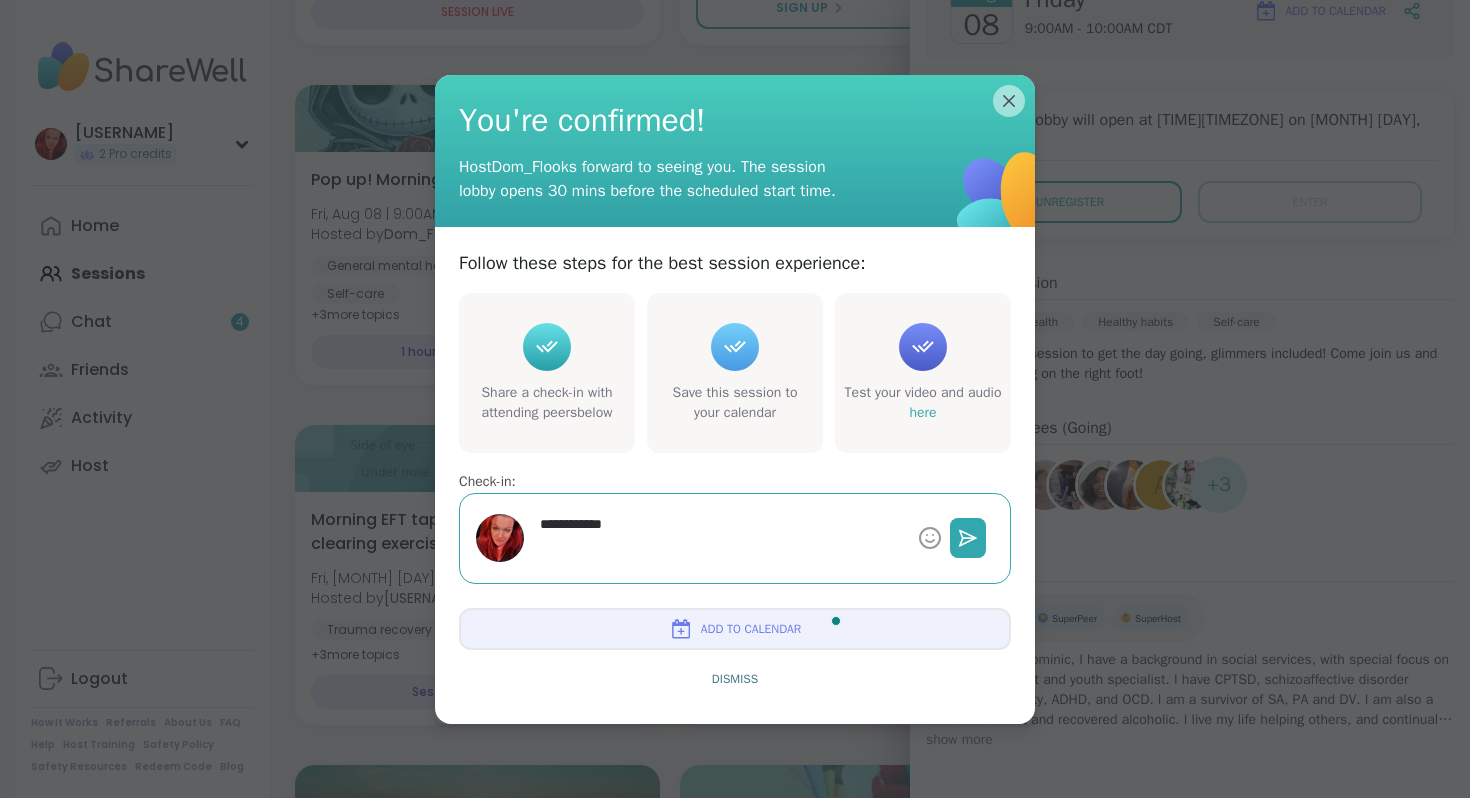 type on "*" 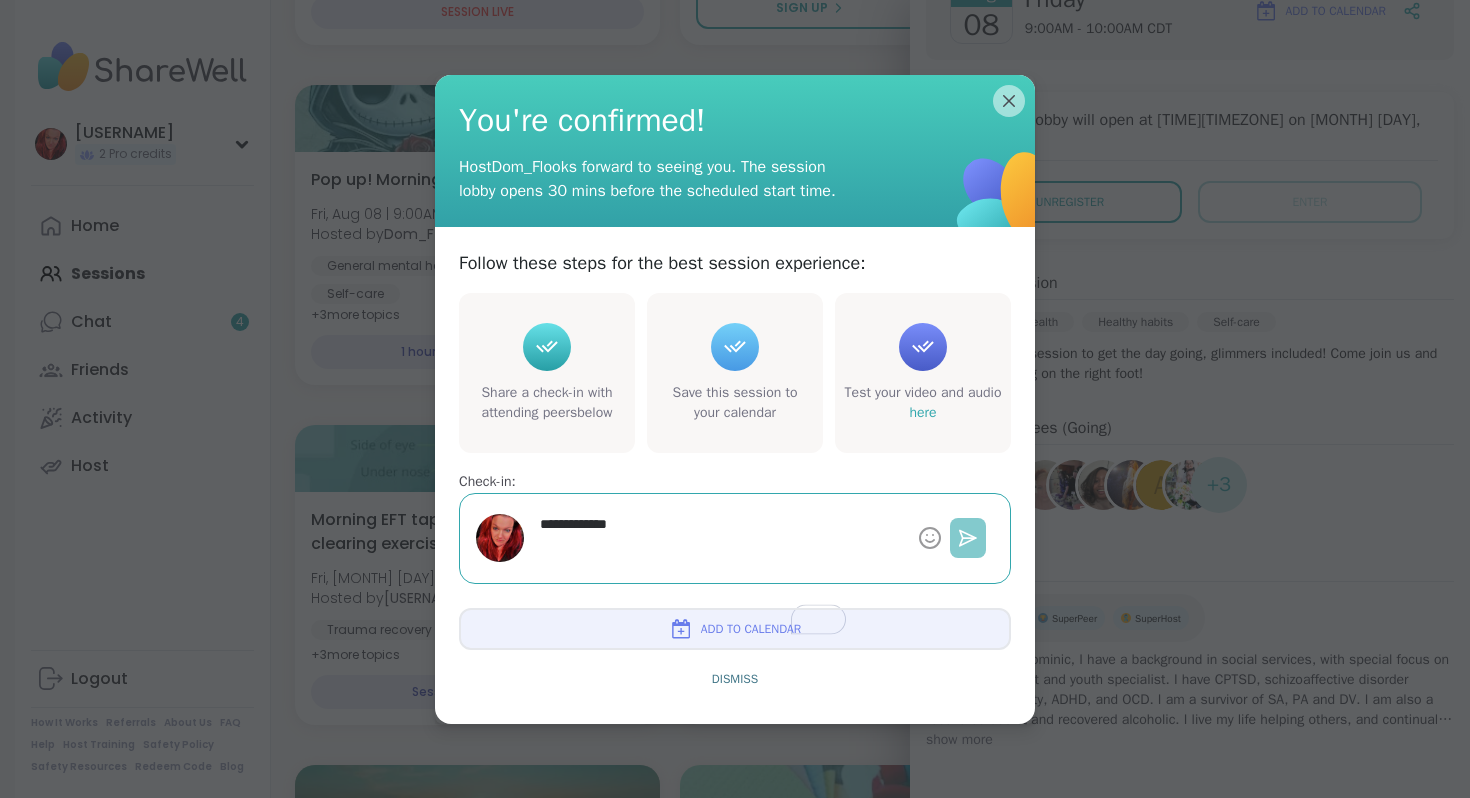 type on "**********" 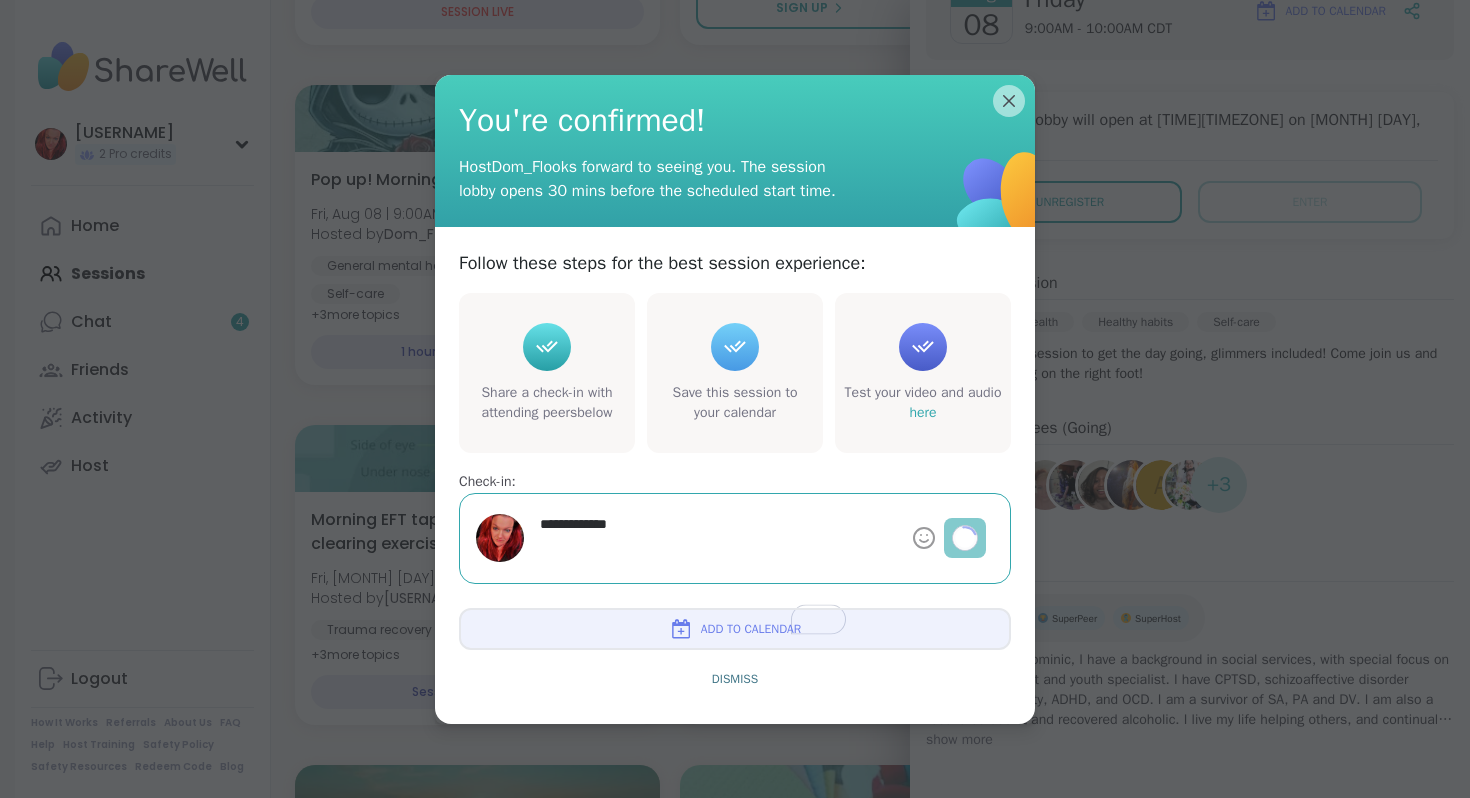 type on "*" 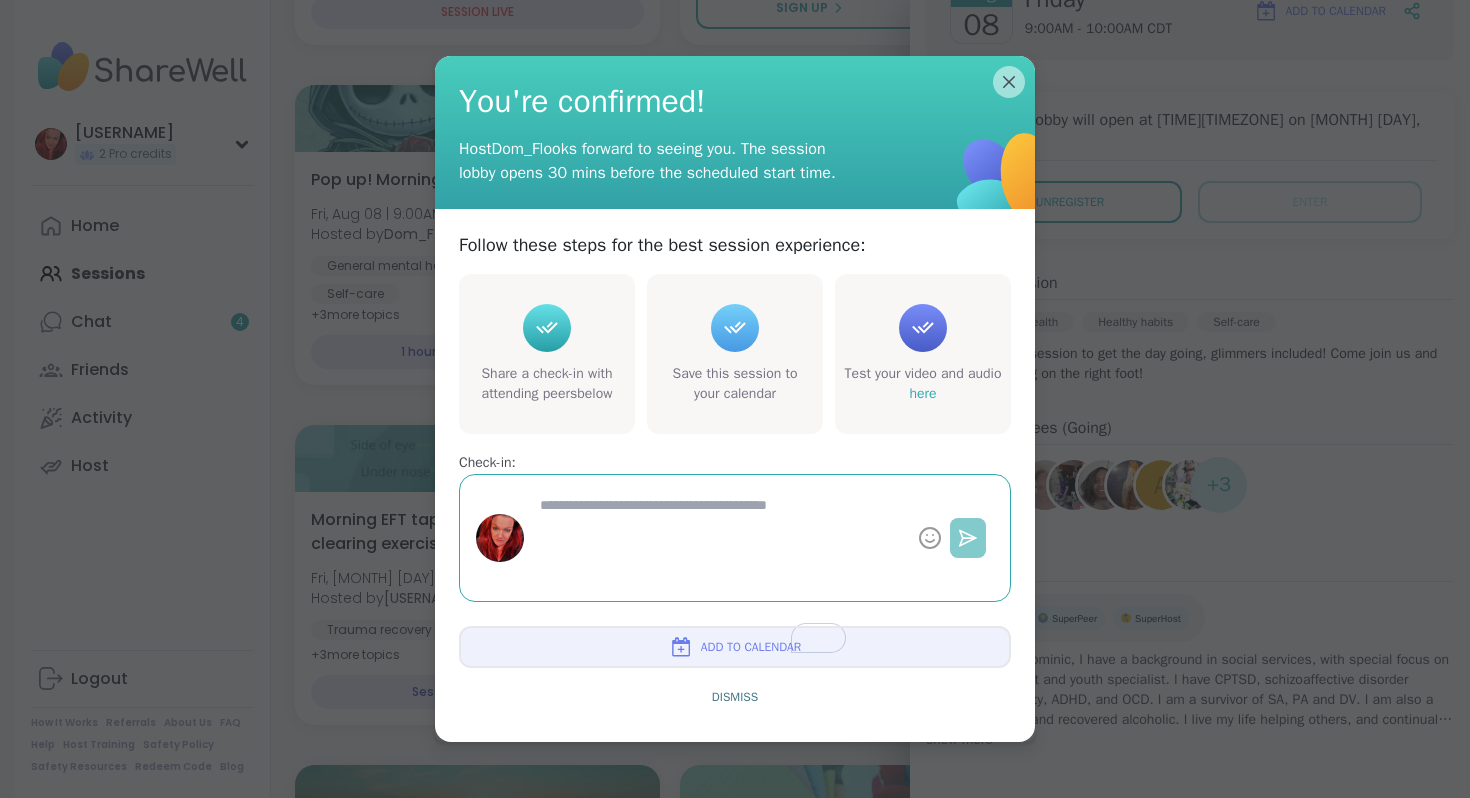scroll, scrollTop: 372, scrollLeft: 0, axis: vertical 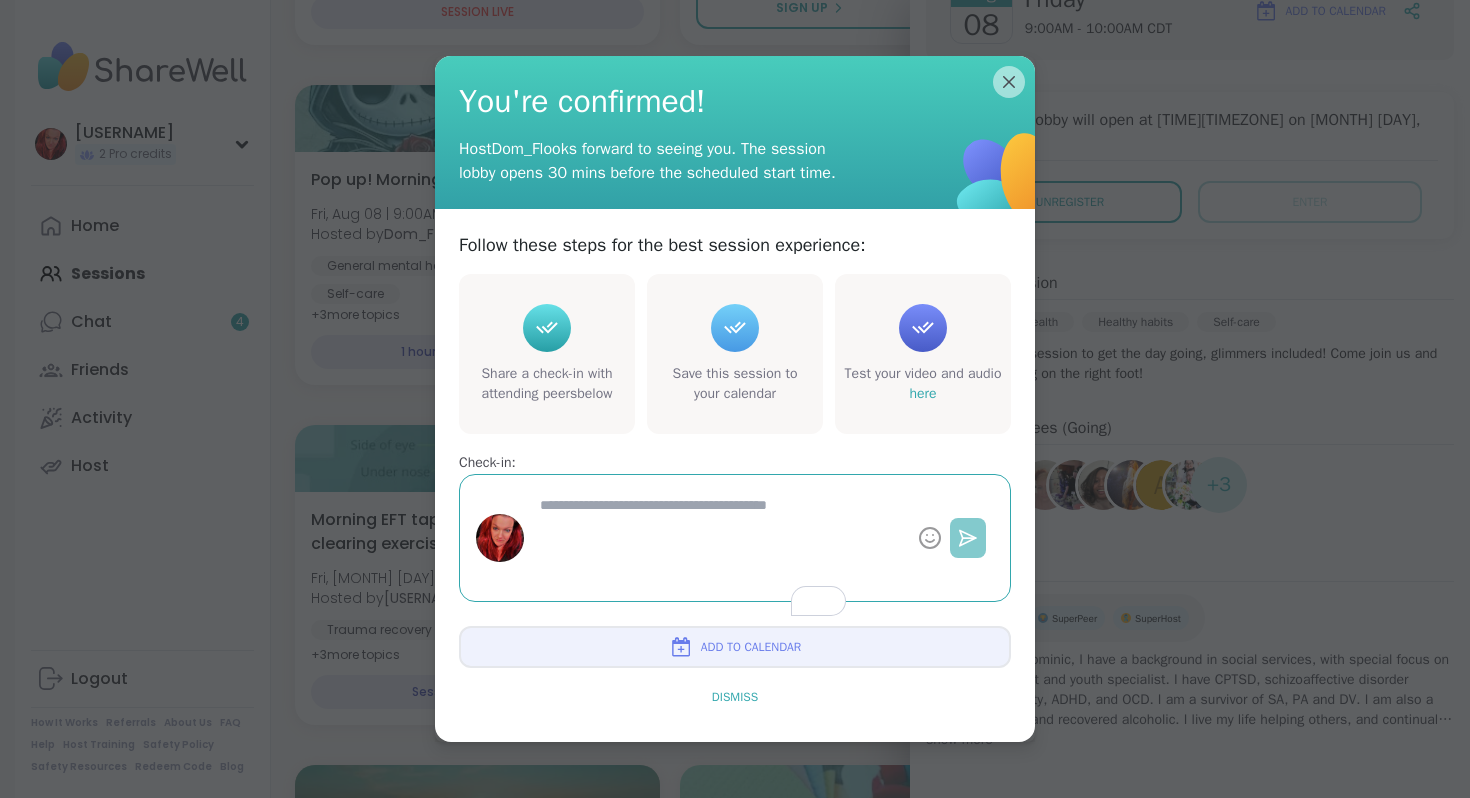 click on "Dismiss" at bounding box center [735, 697] 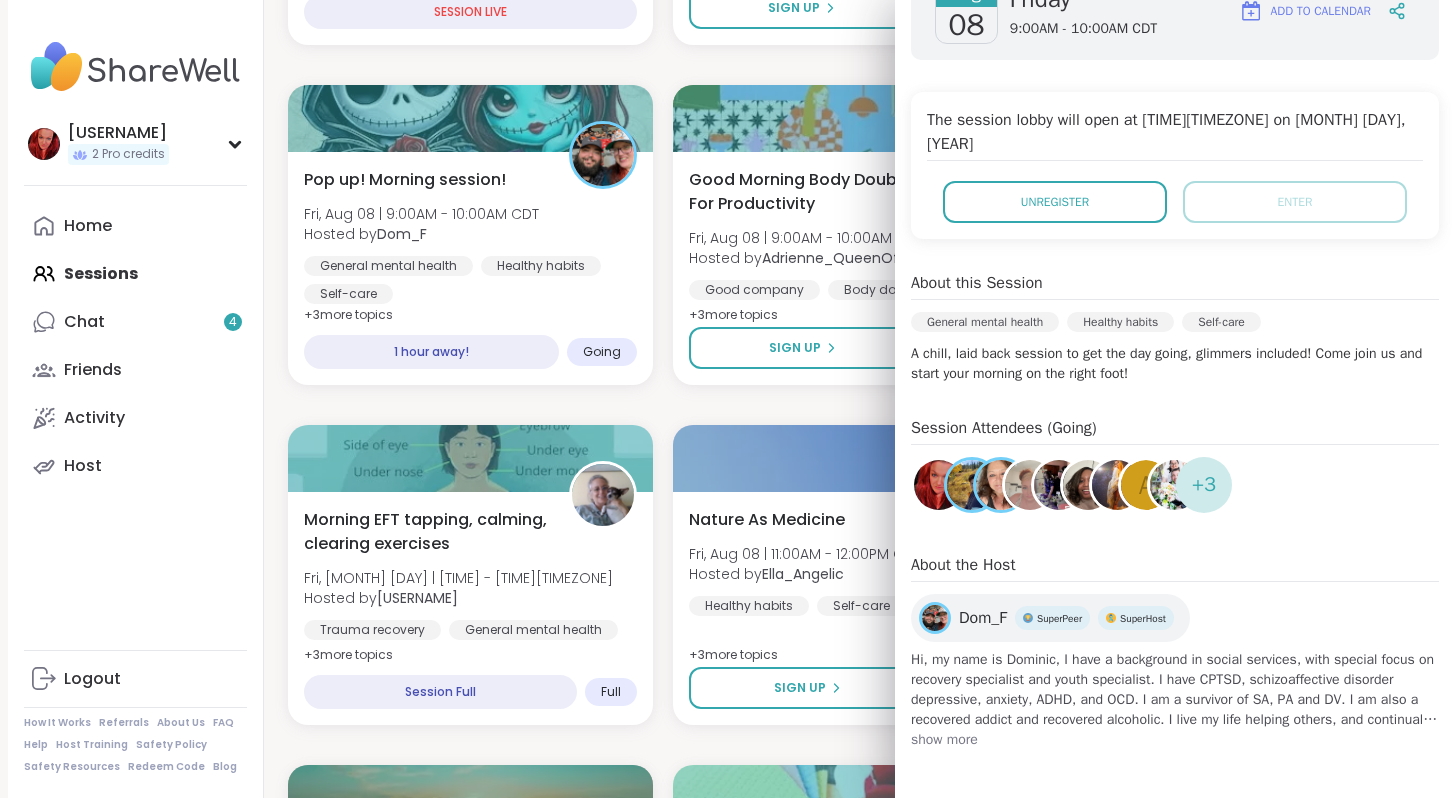 scroll, scrollTop: 1170, scrollLeft: 0, axis: vertical 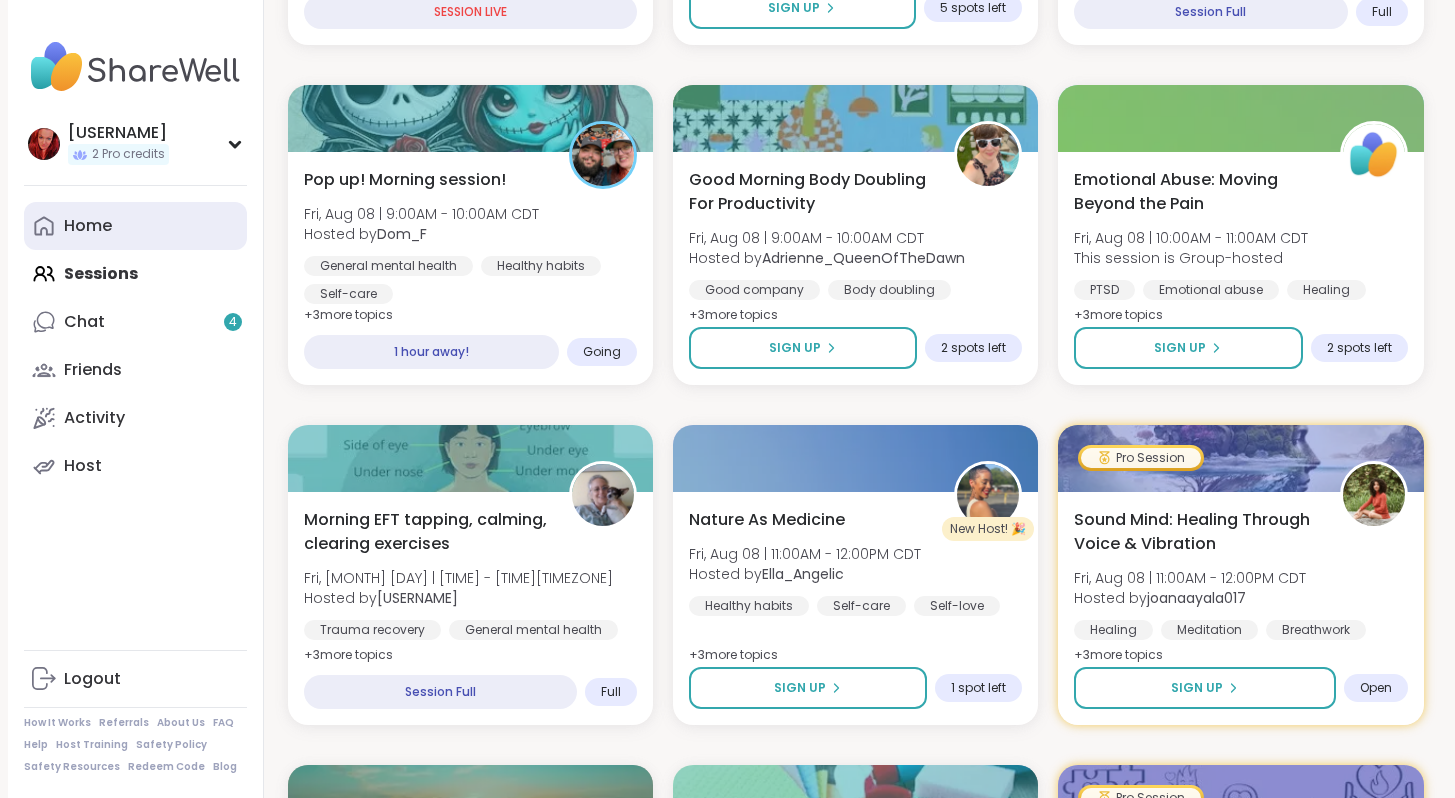 click on "Home" at bounding box center (135, 226) 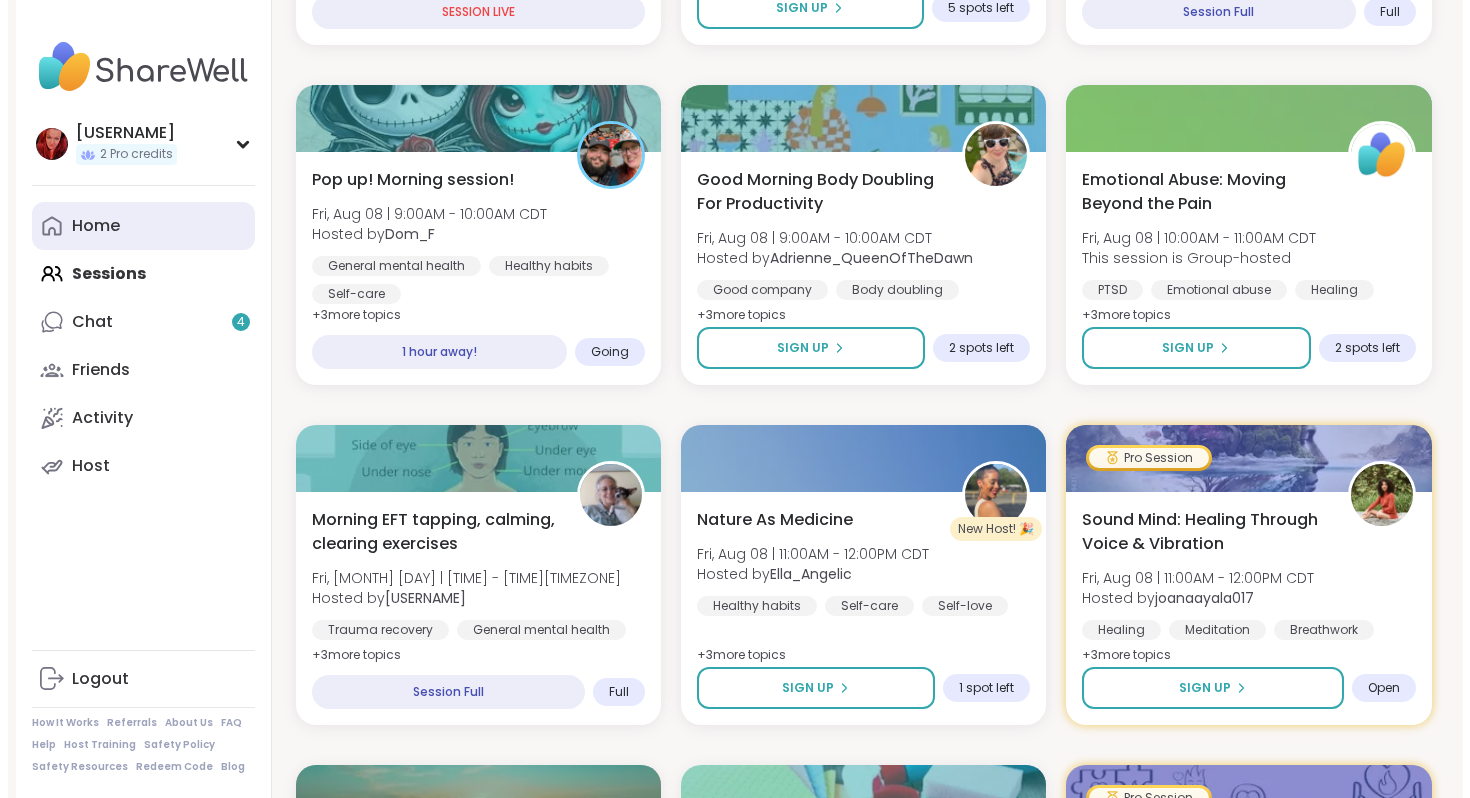 scroll, scrollTop: 0, scrollLeft: 0, axis: both 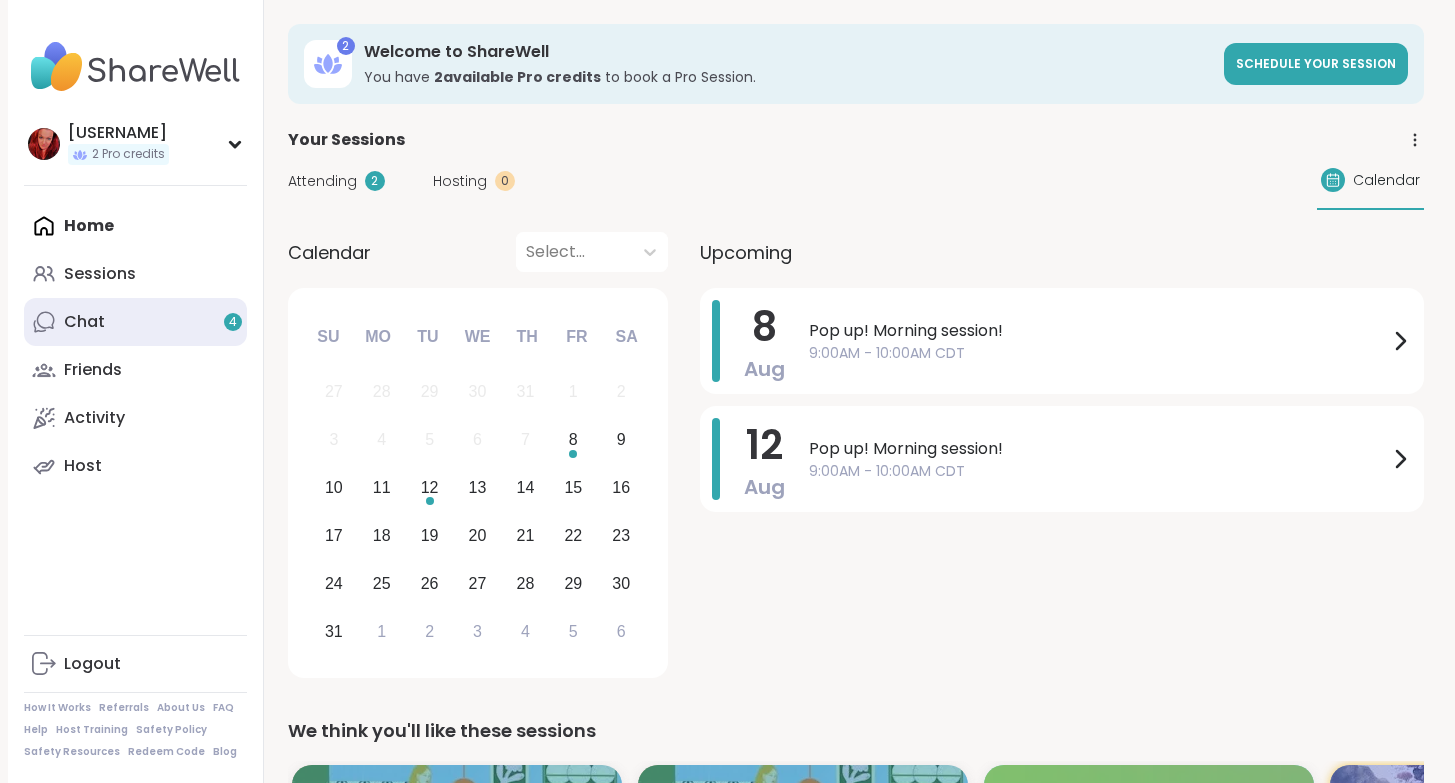 click on "Chat 4" at bounding box center (135, 322) 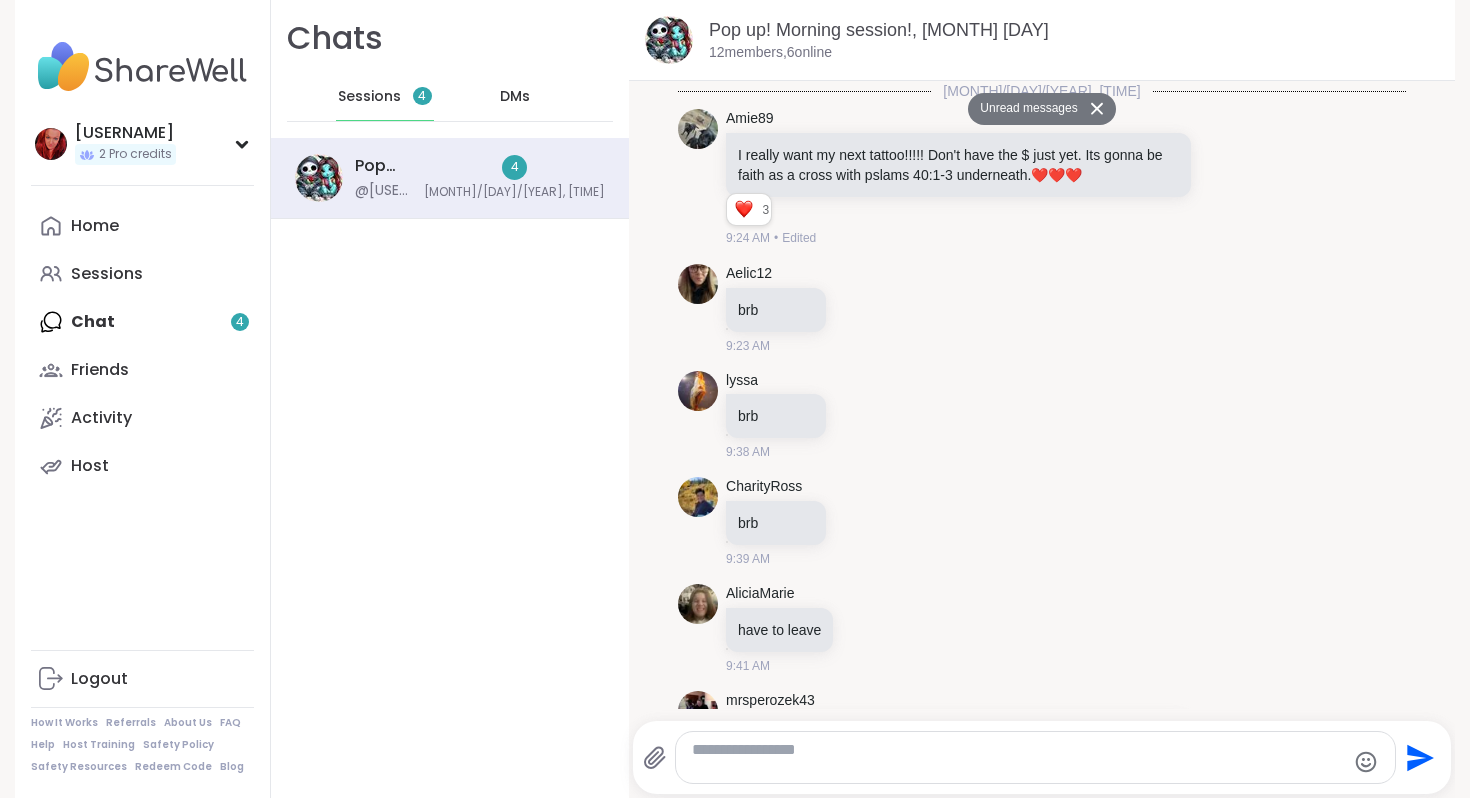 scroll, scrollTop: 2873, scrollLeft: 0, axis: vertical 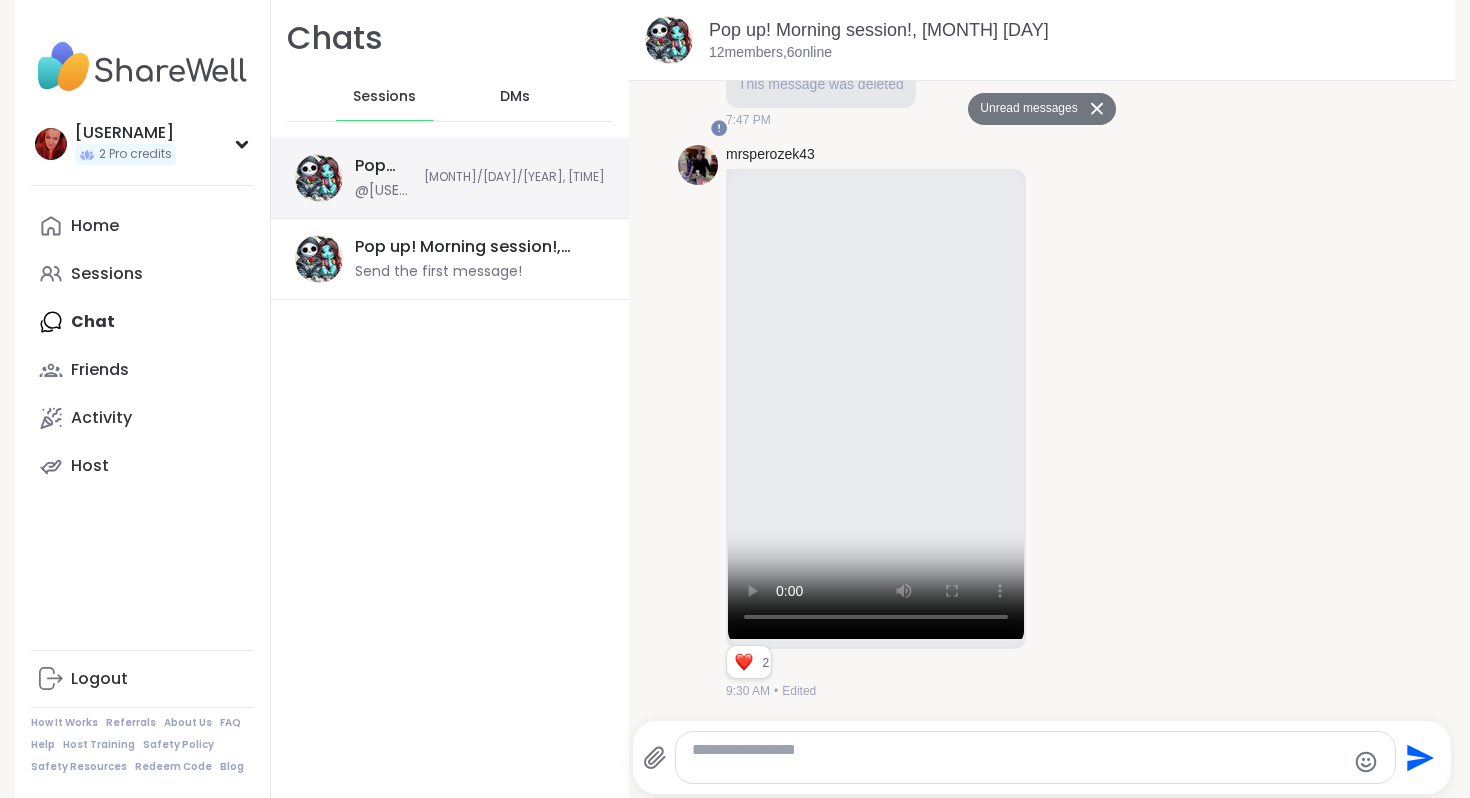 click on "[MONTH]/[DAY]/[YEAR], [TIME]" at bounding box center (514, 177) 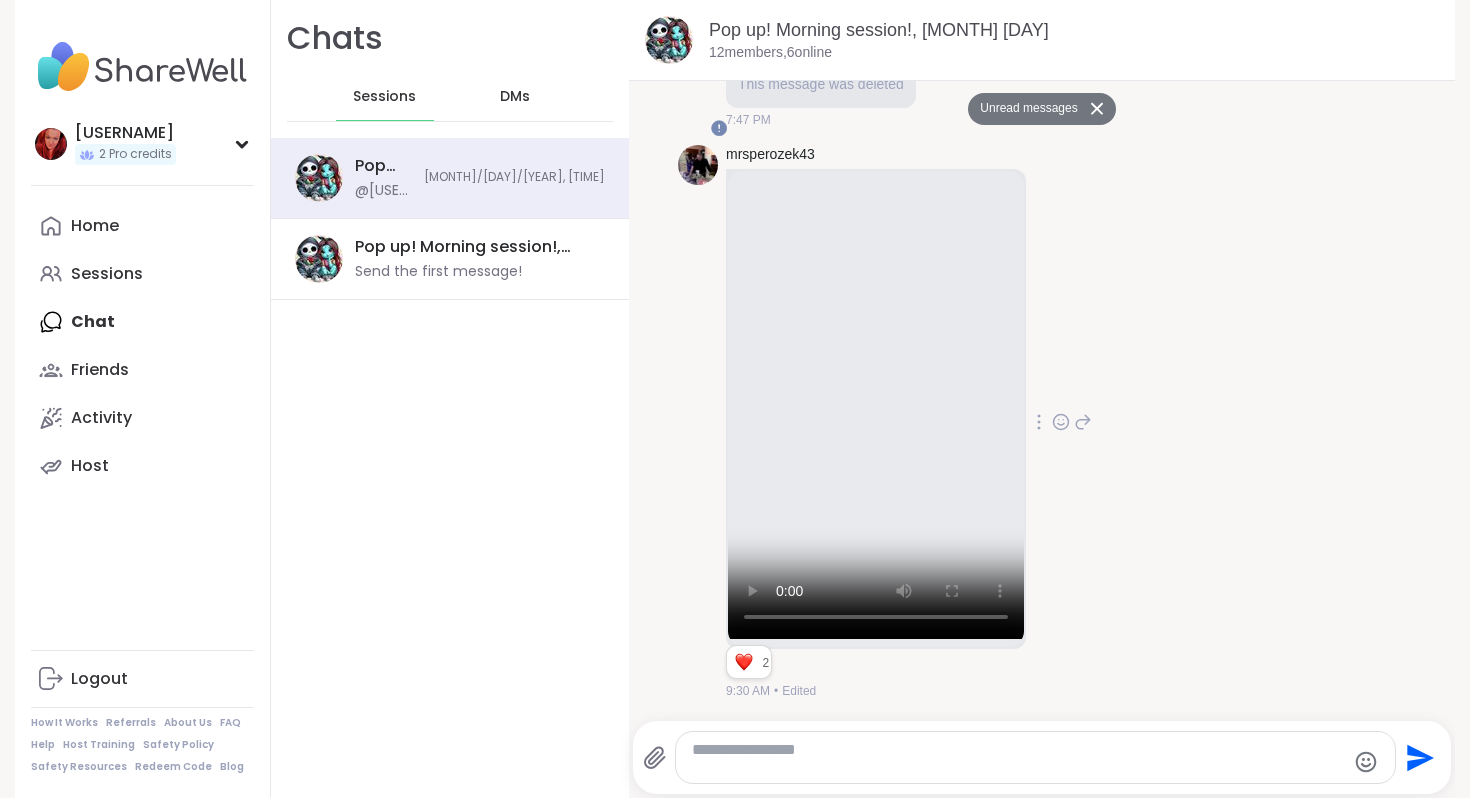 scroll, scrollTop: 2773, scrollLeft: 0, axis: vertical 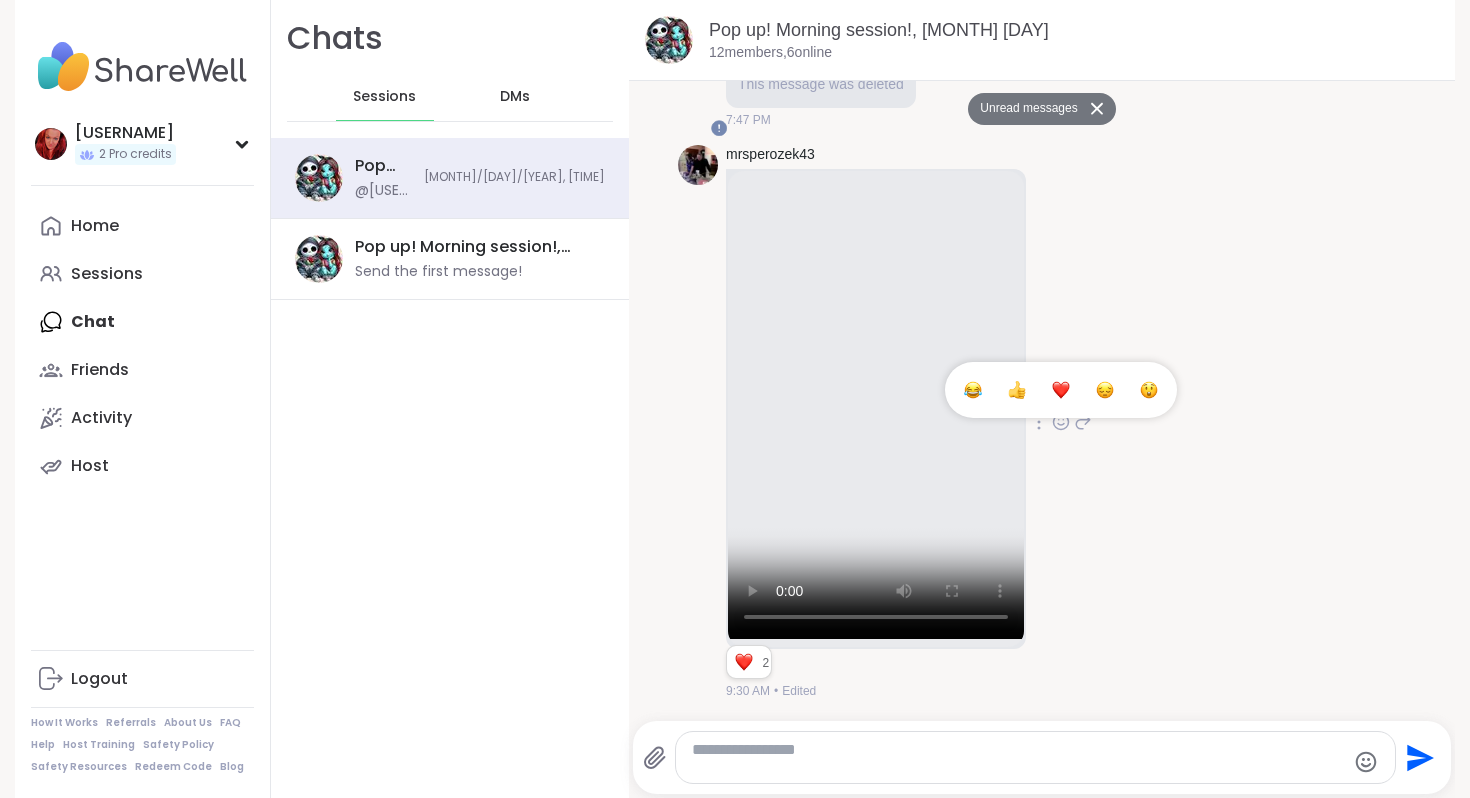 click at bounding box center [1061, 390] 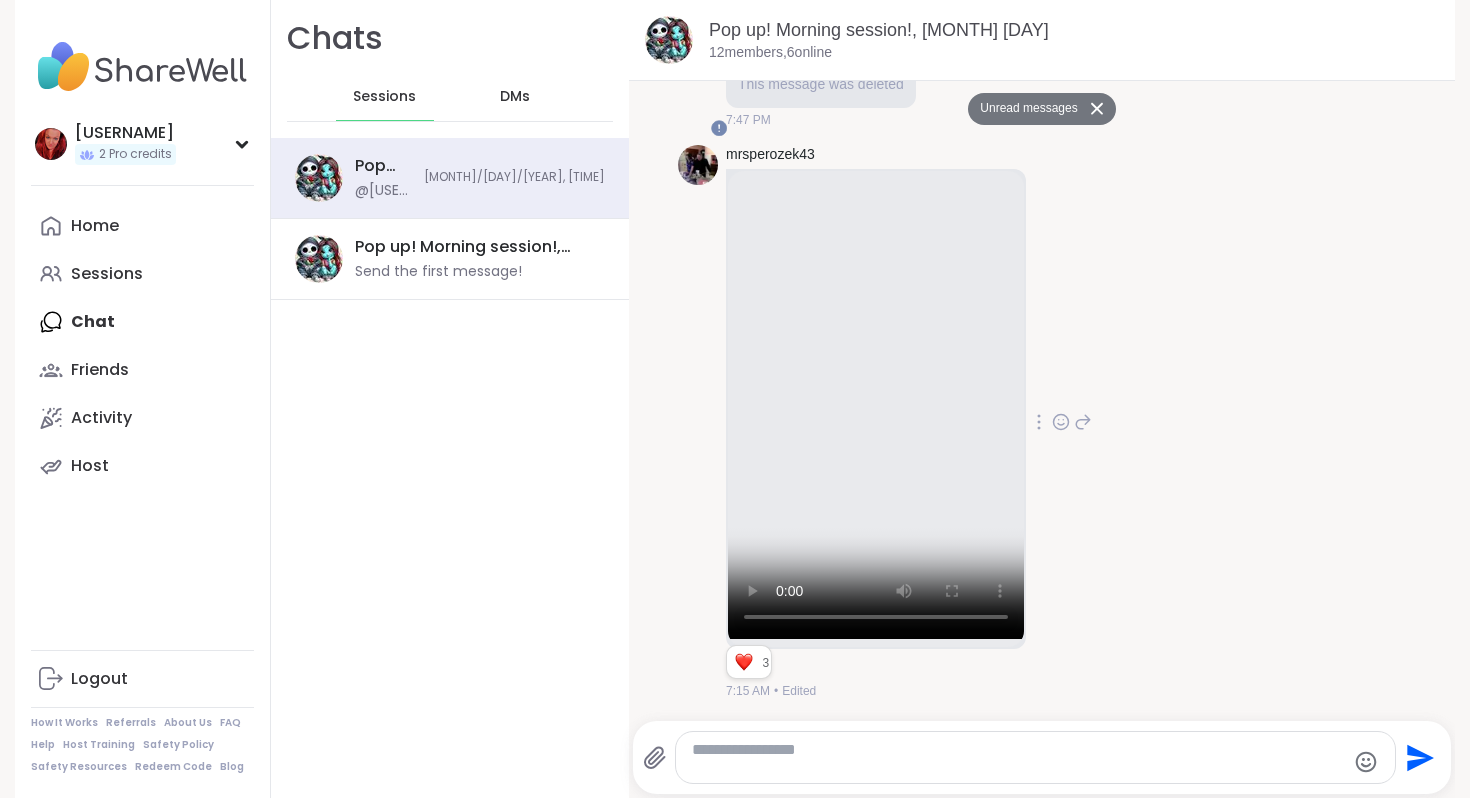 scroll, scrollTop: 2704, scrollLeft: 0, axis: vertical 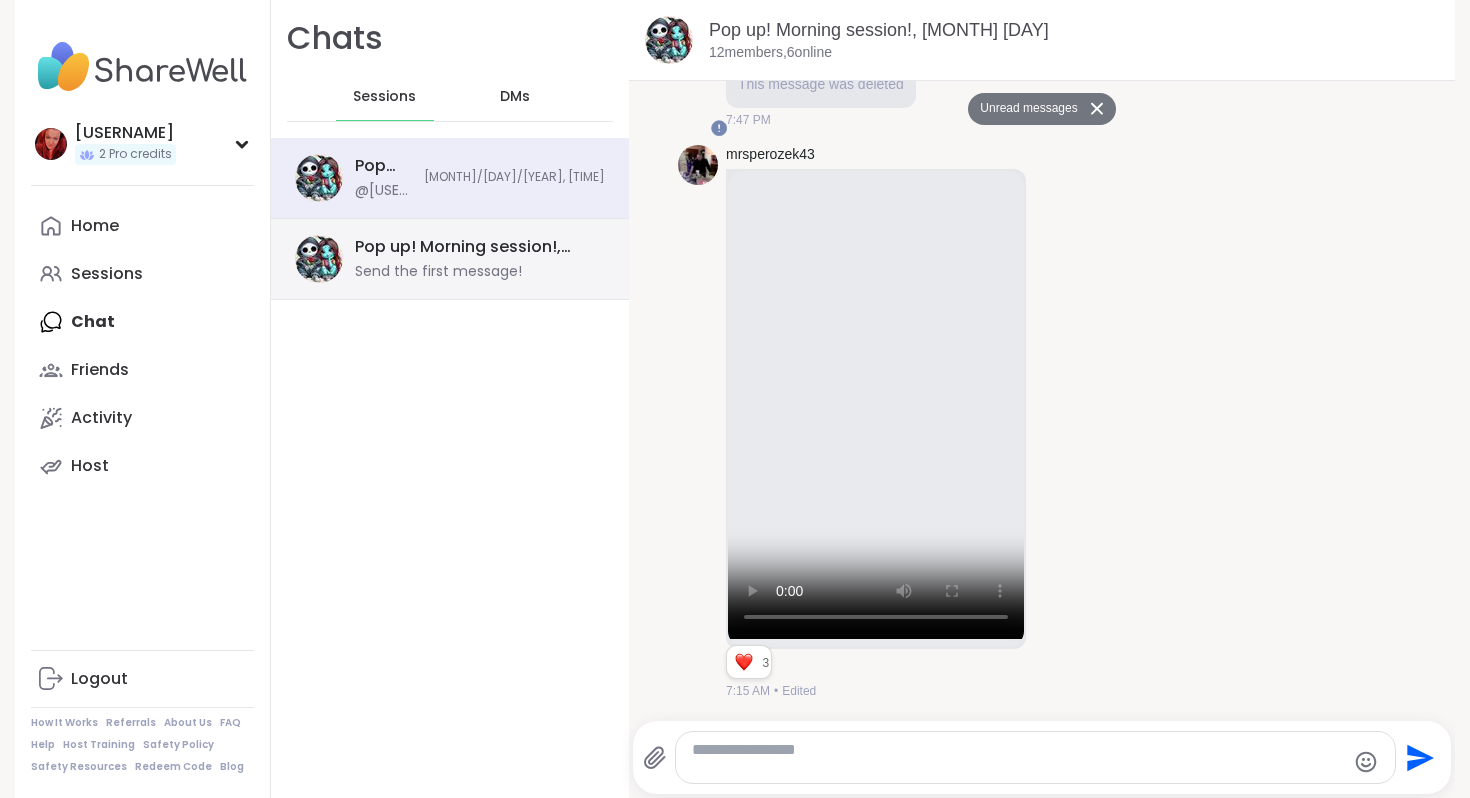 click on "Pop up! Morning session!, [MONTH] [DAY]" at bounding box center (474, 247) 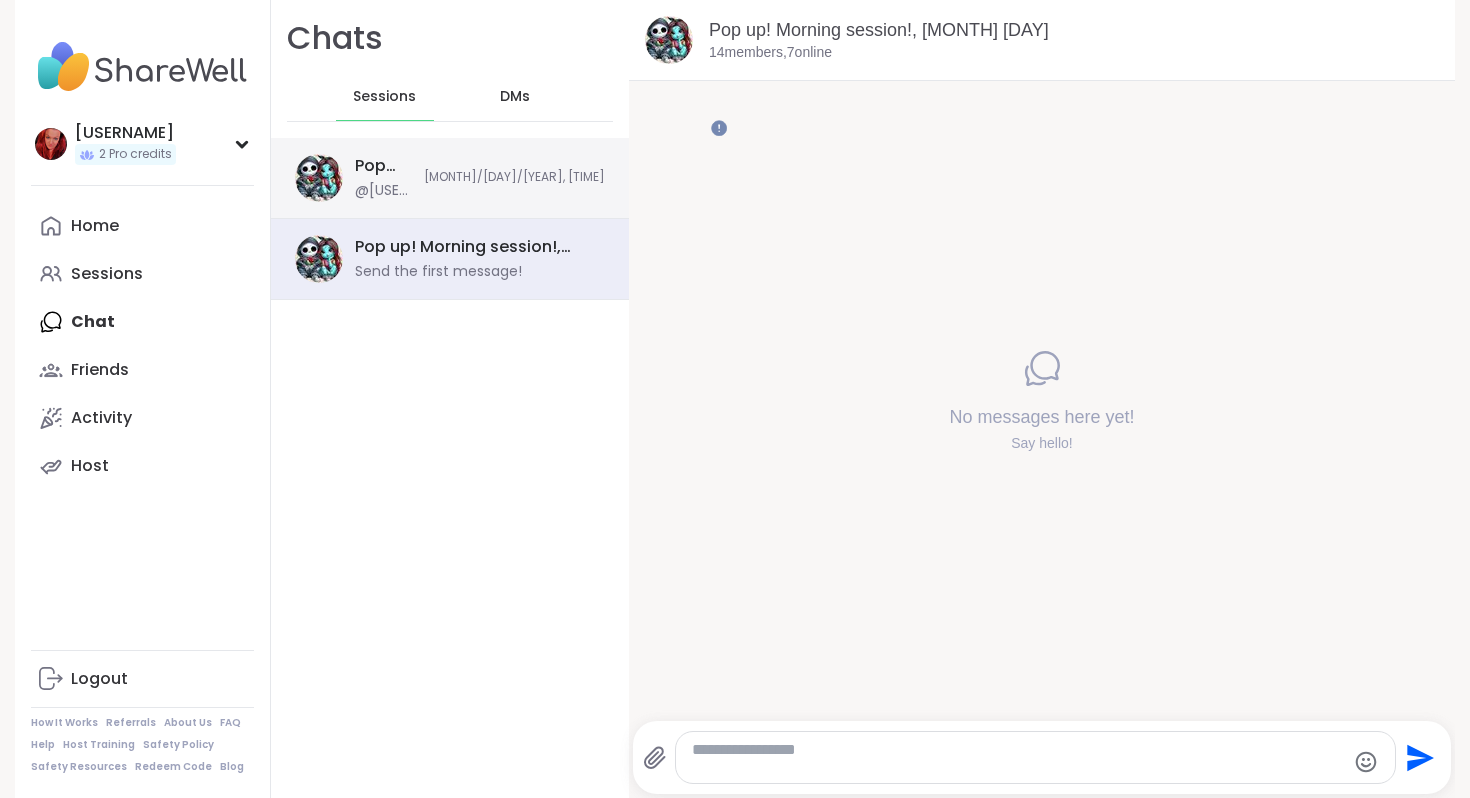 click on "[MONTH]/[DAY]/[YEAR], [TIME]" at bounding box center [514, 177] 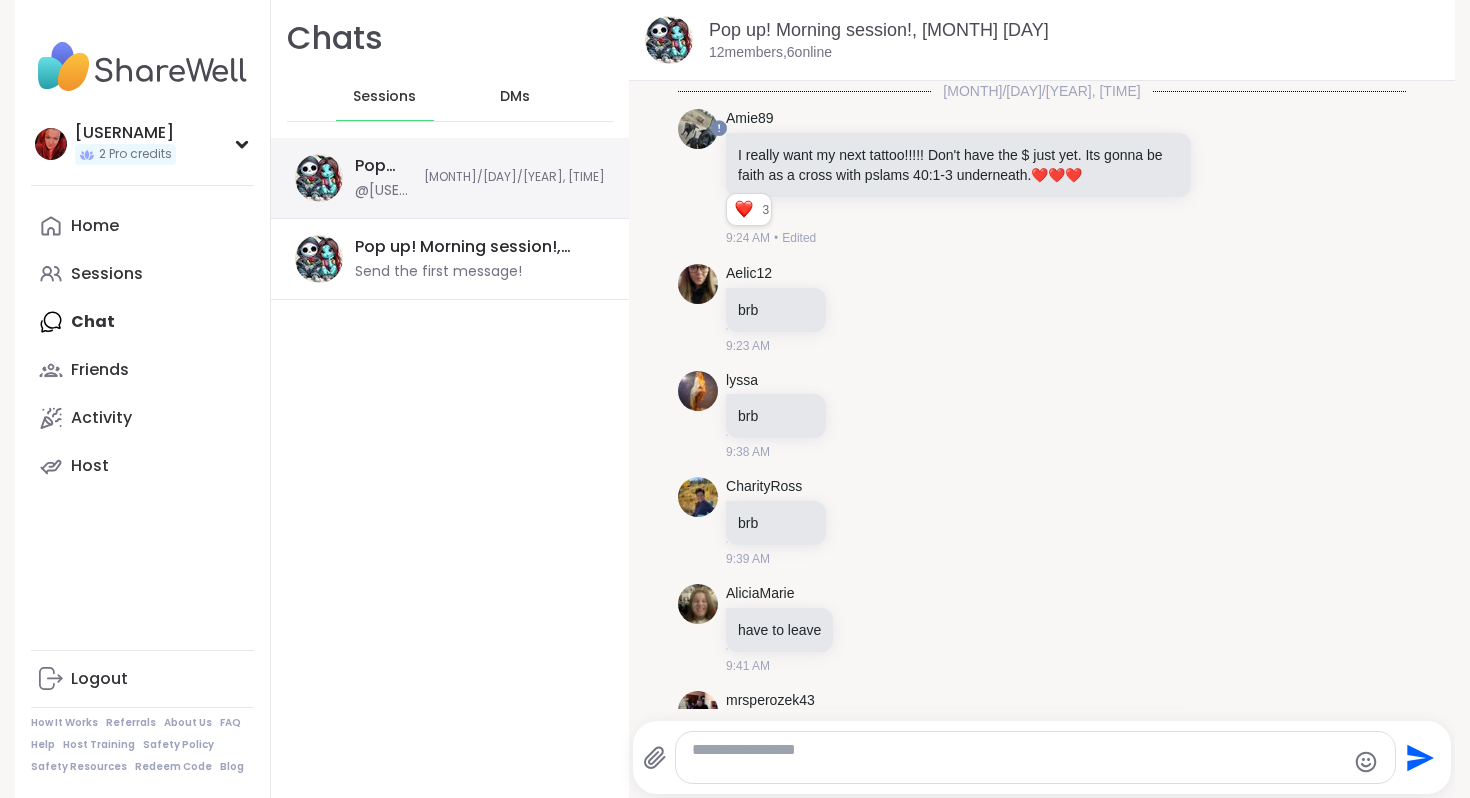 scroll, scrollTop: 2754, scrollLeft: 0, axis: vertical 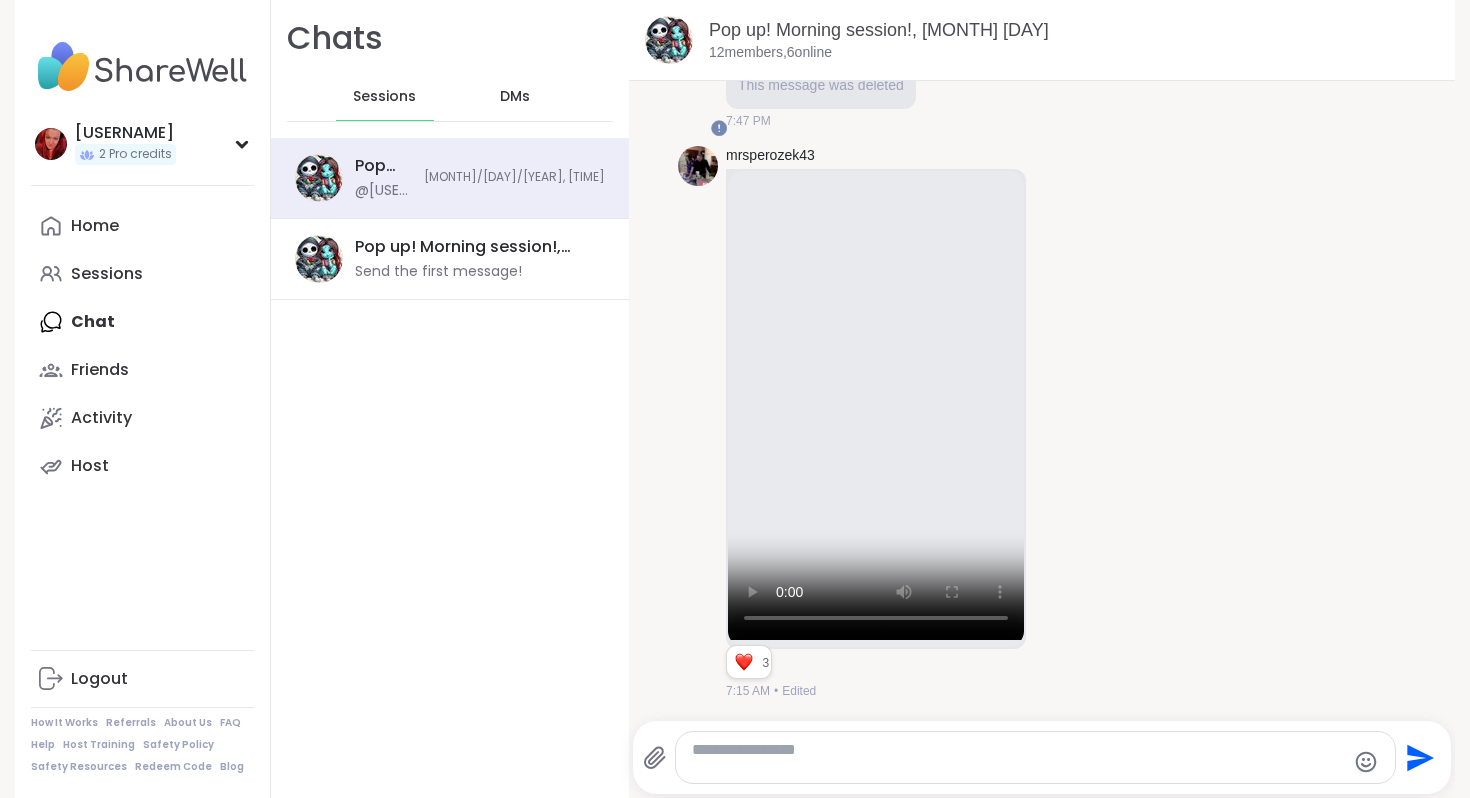 click on "DMs" at bounding box center (515, 97) 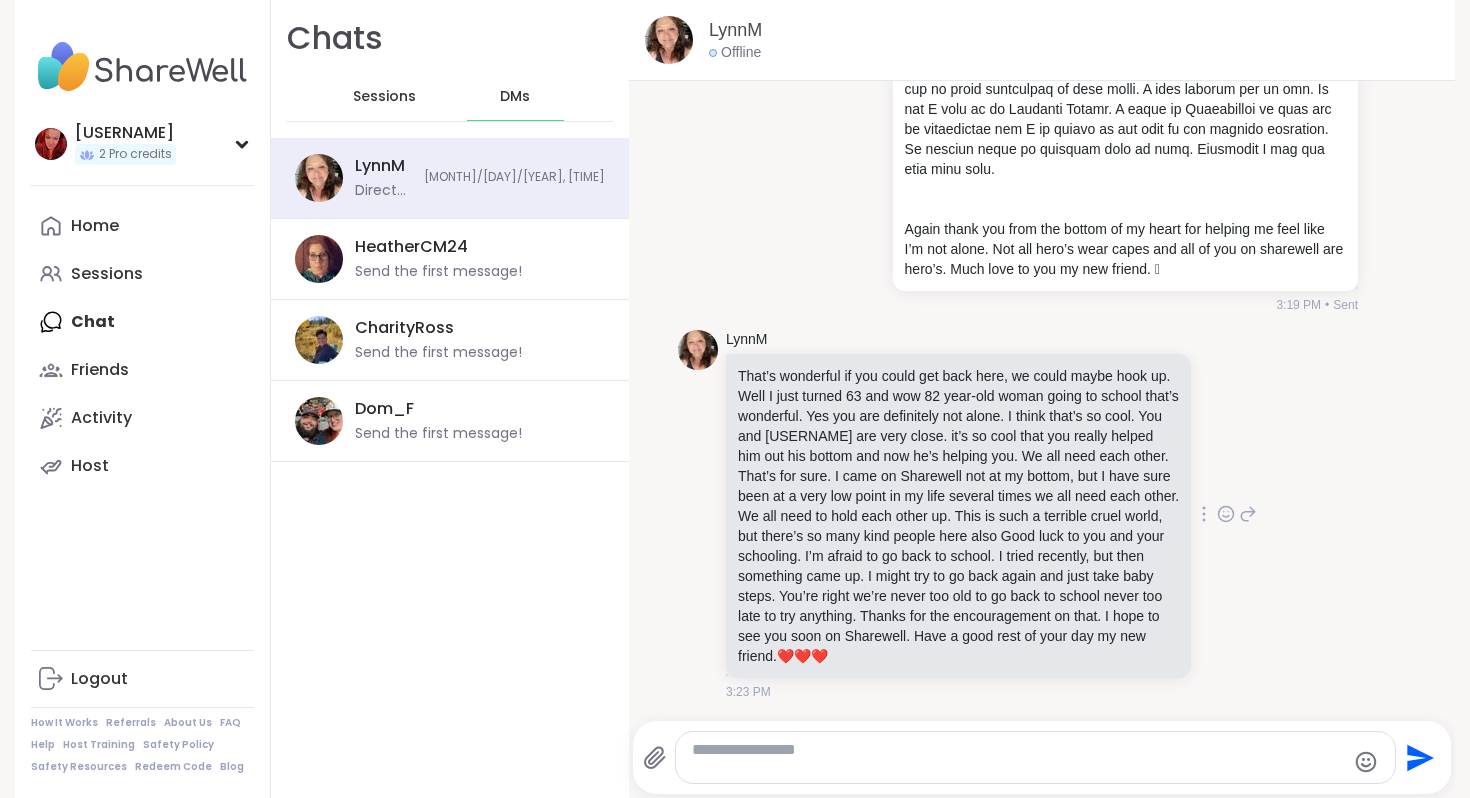 scroll, scrollTop: 4289, scrollLeft: 0, axis: vertical 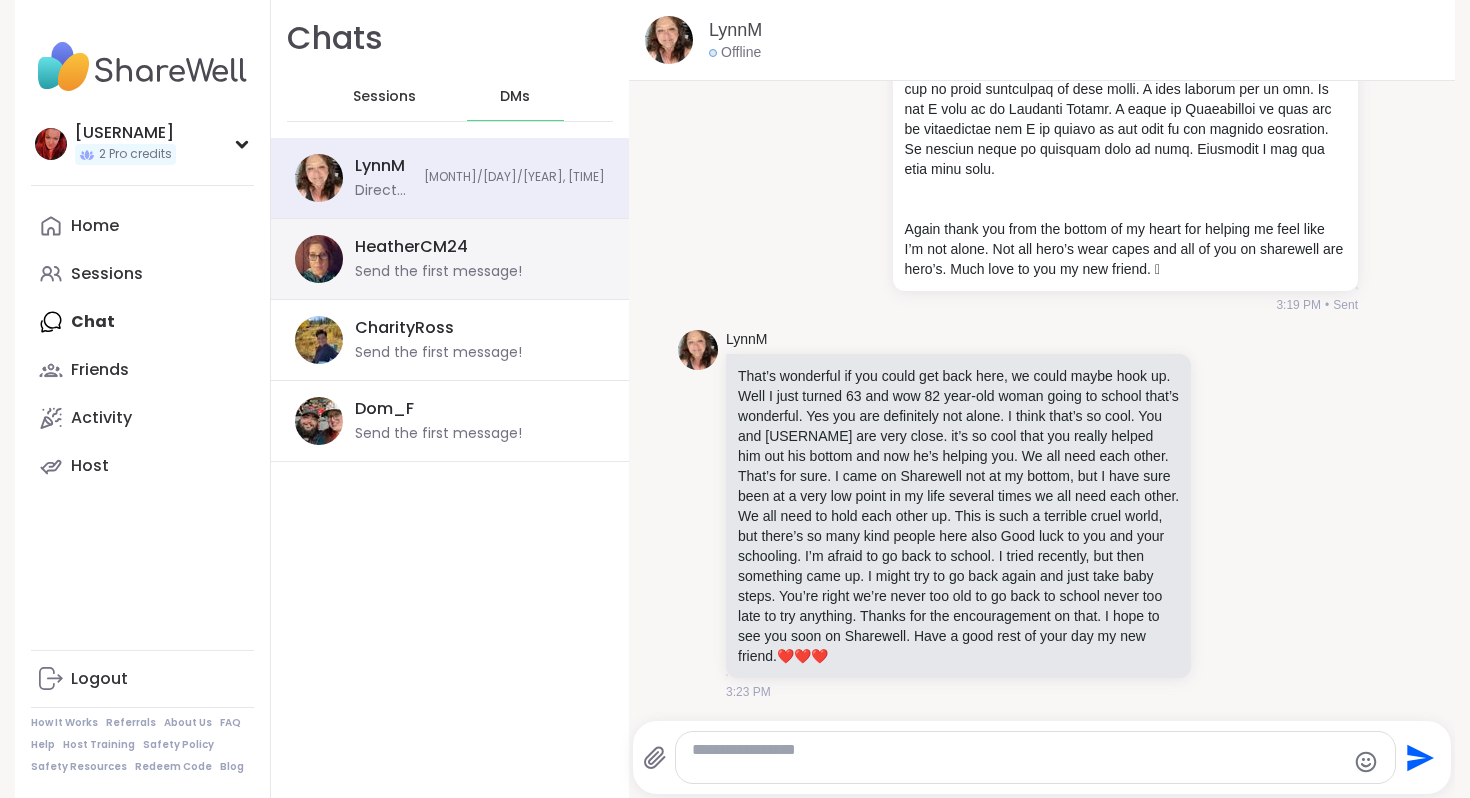 click on "Send the first message!" at bounding box center (438, 272) 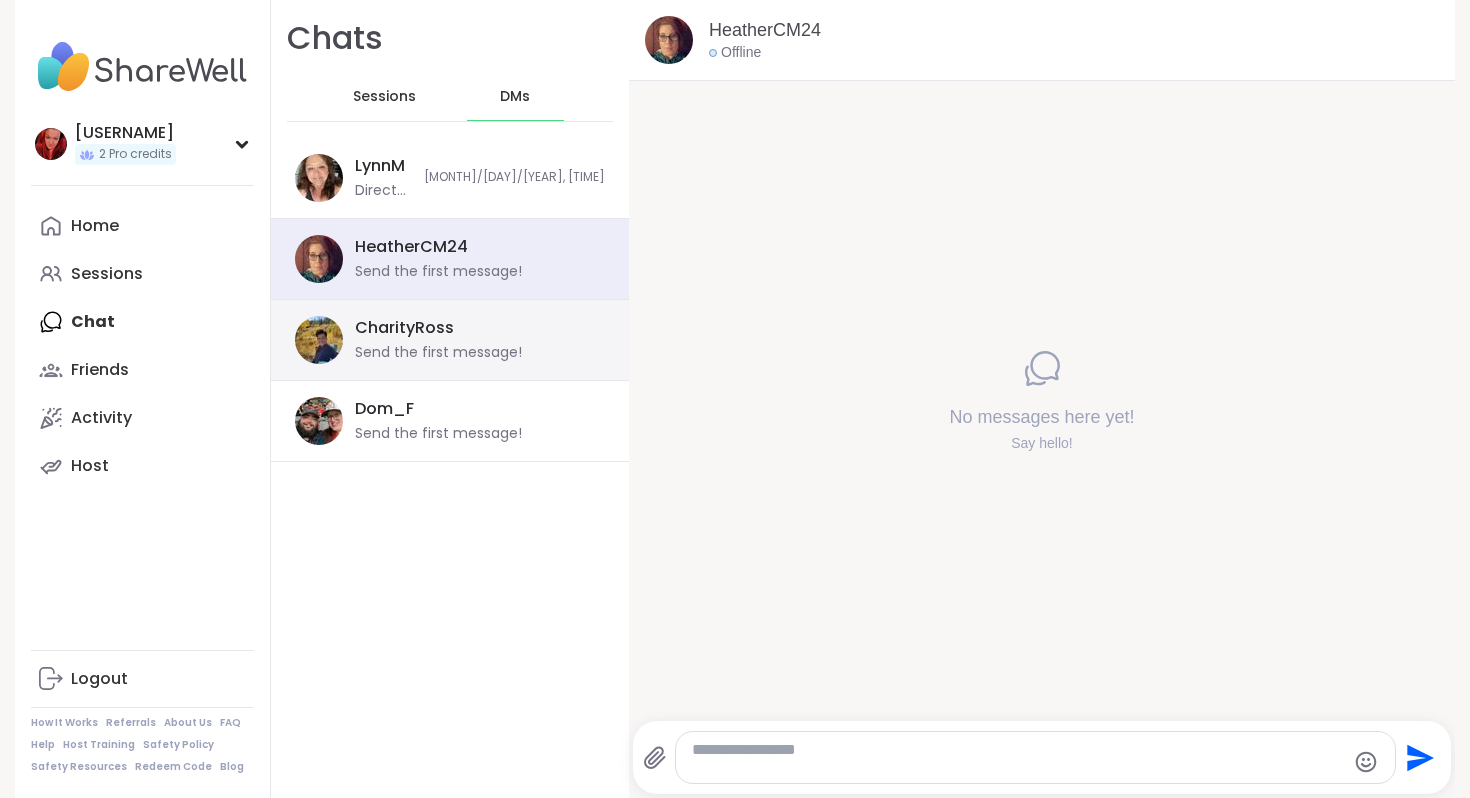 click on "CharityRoss" at bounding box center [404, 328] 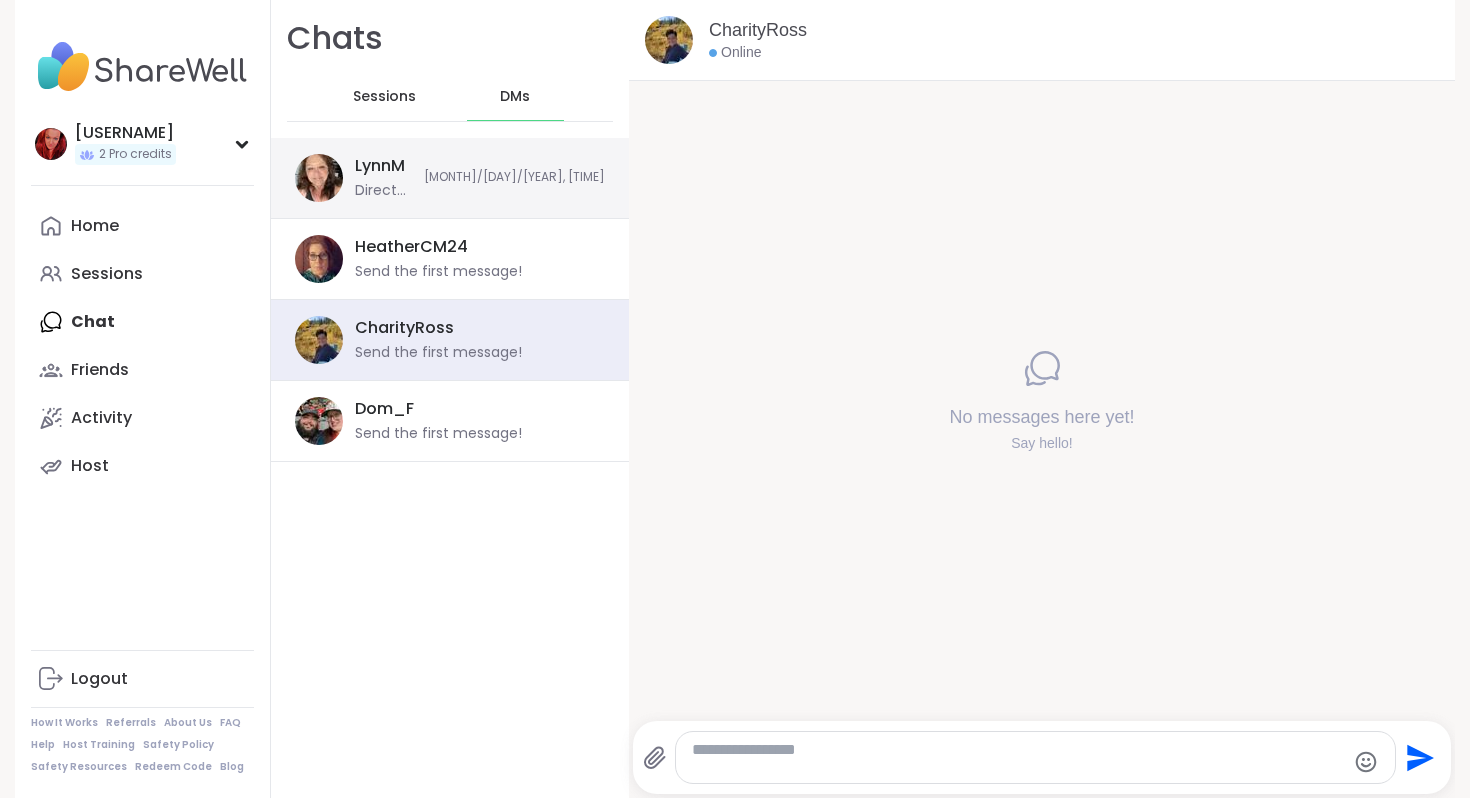 click on "[USERNAME] [MONTH]/[DAY]/[YEAR], [TIME]" at bounding box center [450, 178] 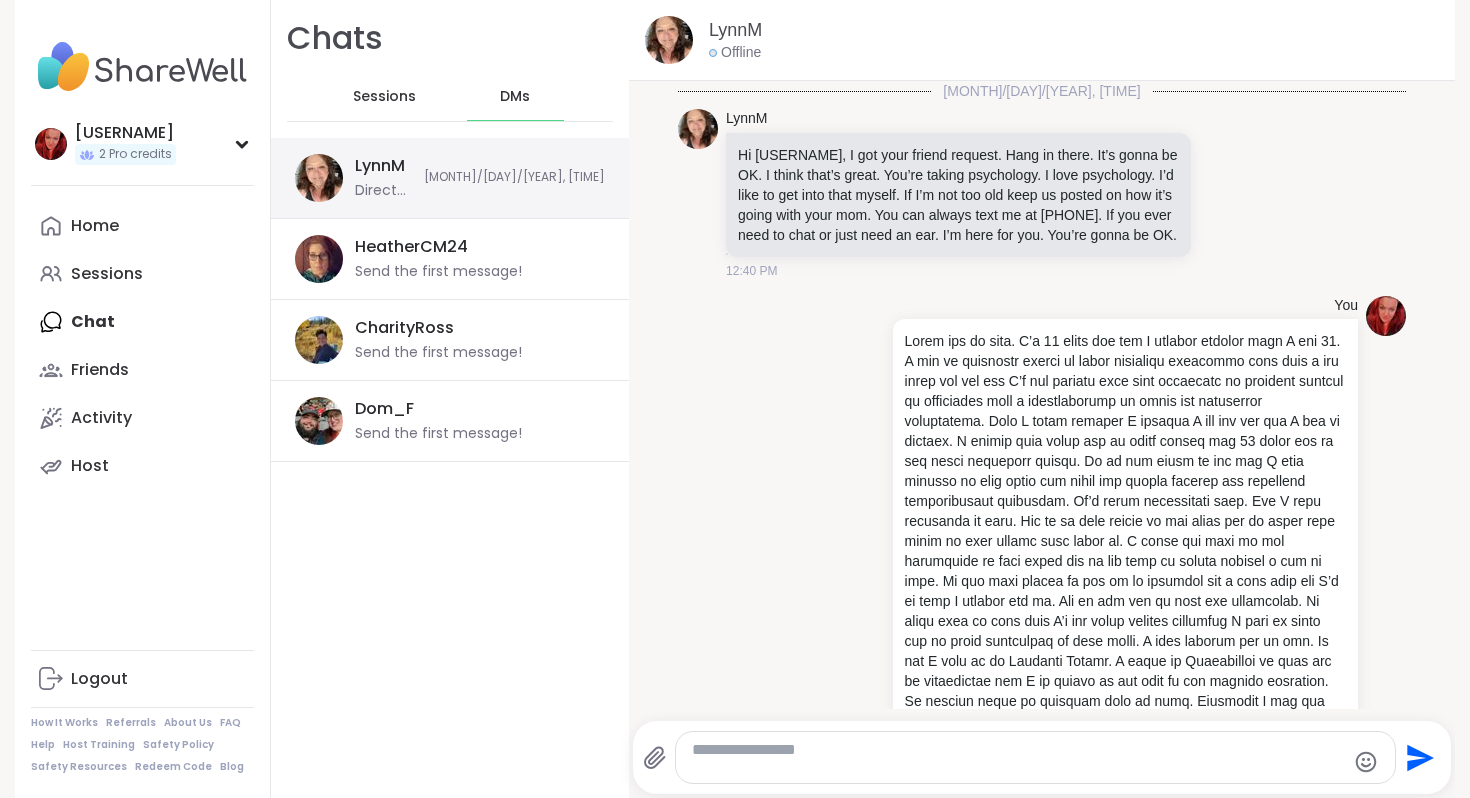 scroll, scrollTop: 4289, scrollLeft: 0, axis: vertical 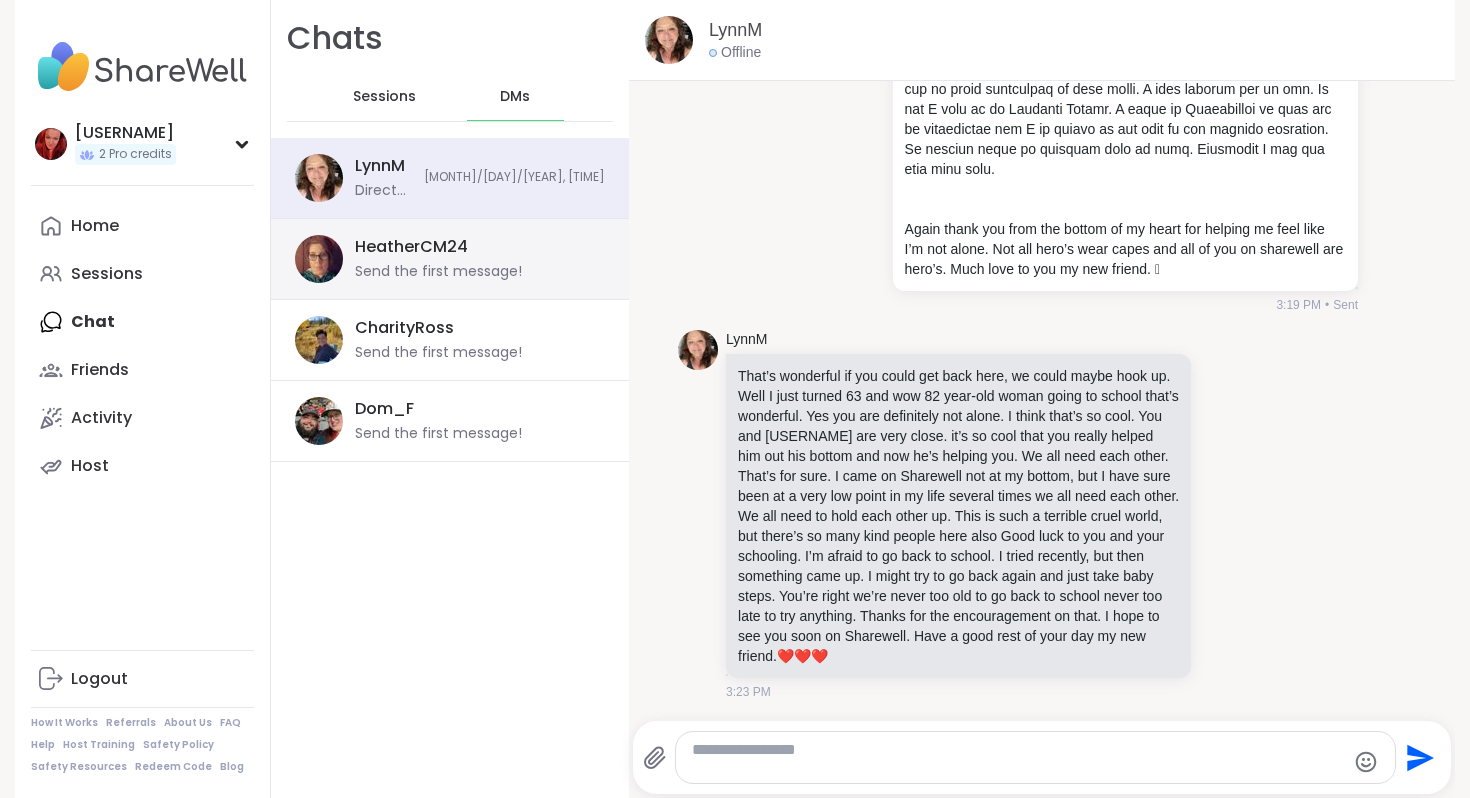 click on "[USERNAME] Send the first message!" at bounding box center [450, 259] 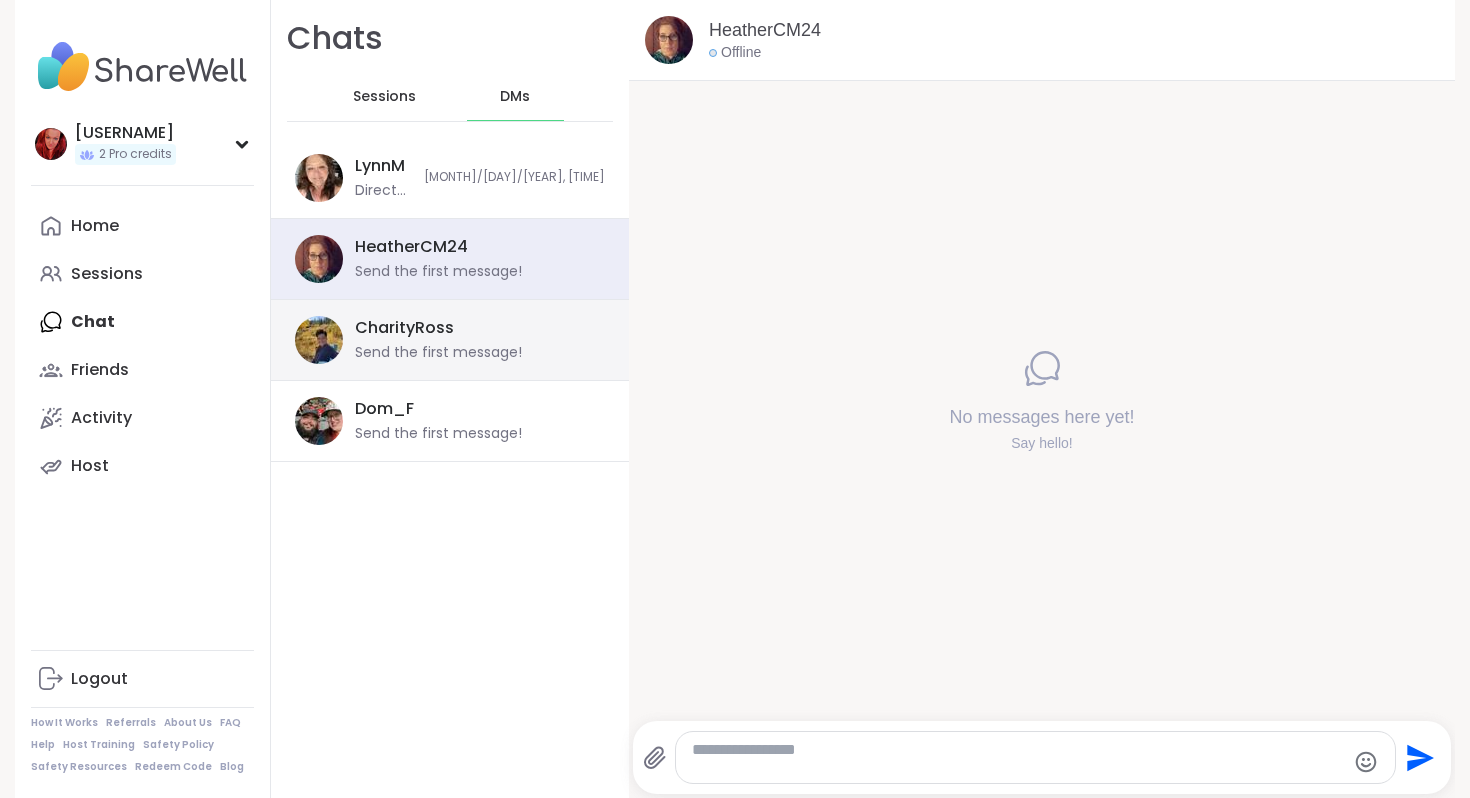 click on "[USERNAME] Send the first message!" at bounding box center (450, 340) 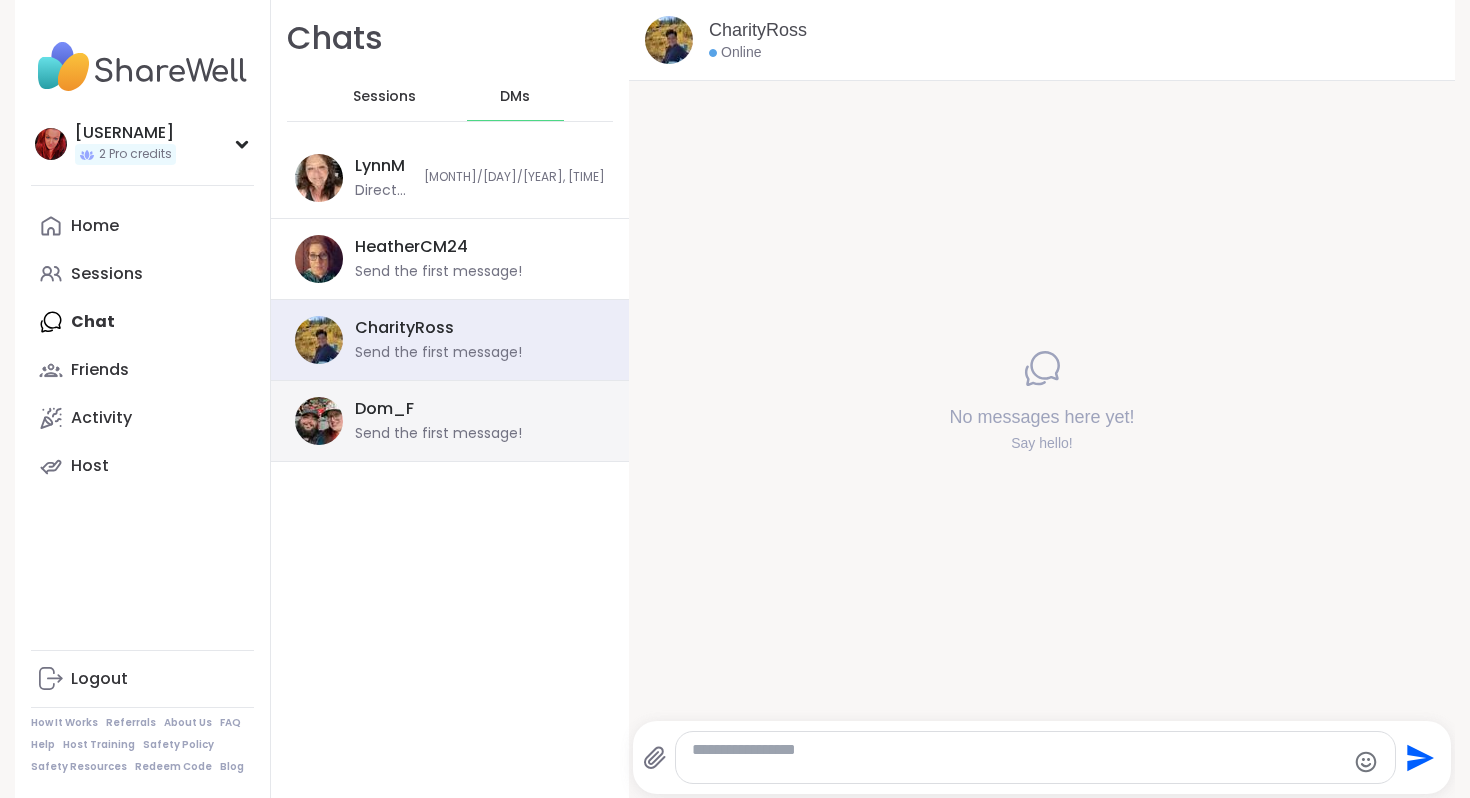 click on "Dom_F" at bounding box center [384, 409] 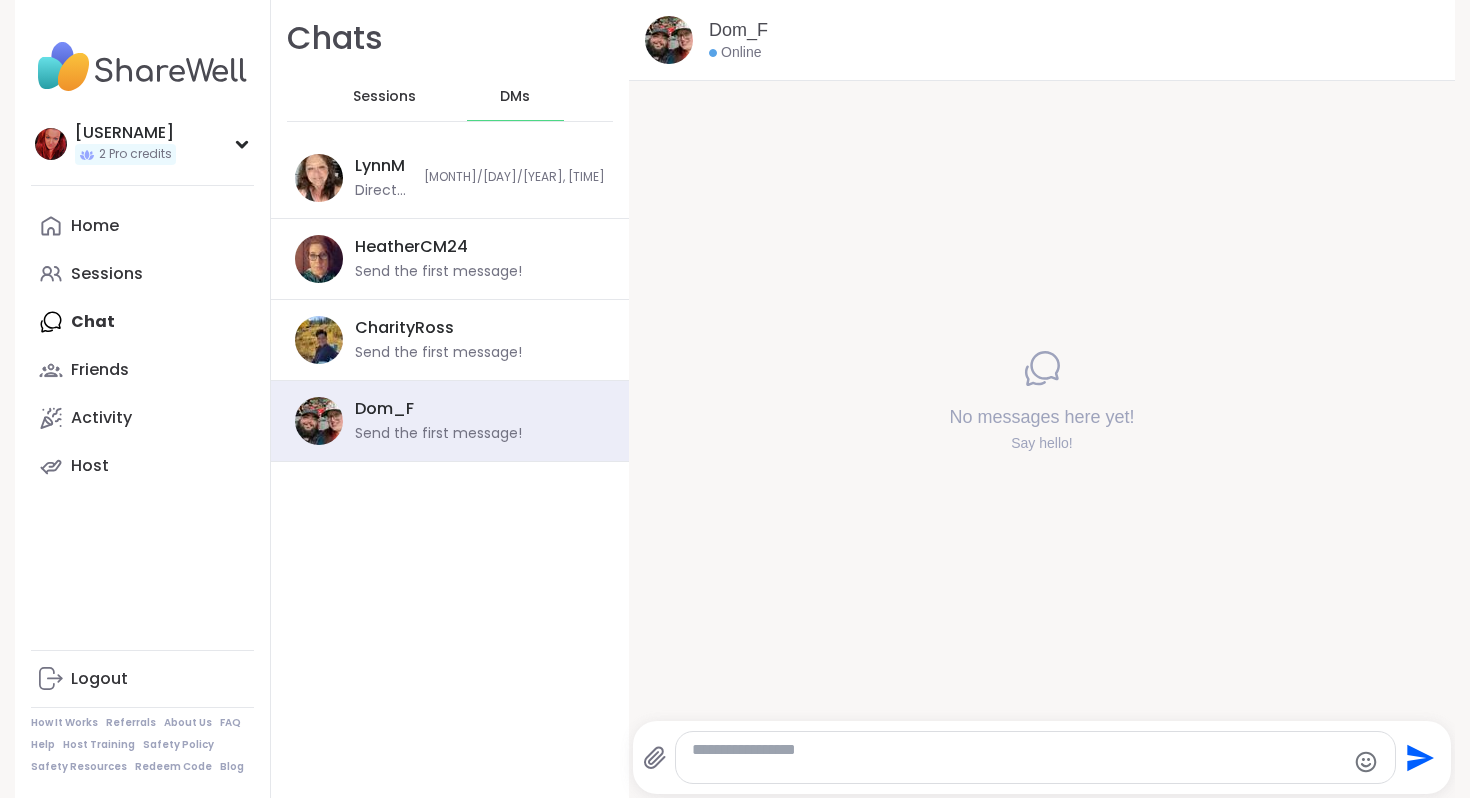 click on "Sessions" at bounding box center [384, 97] 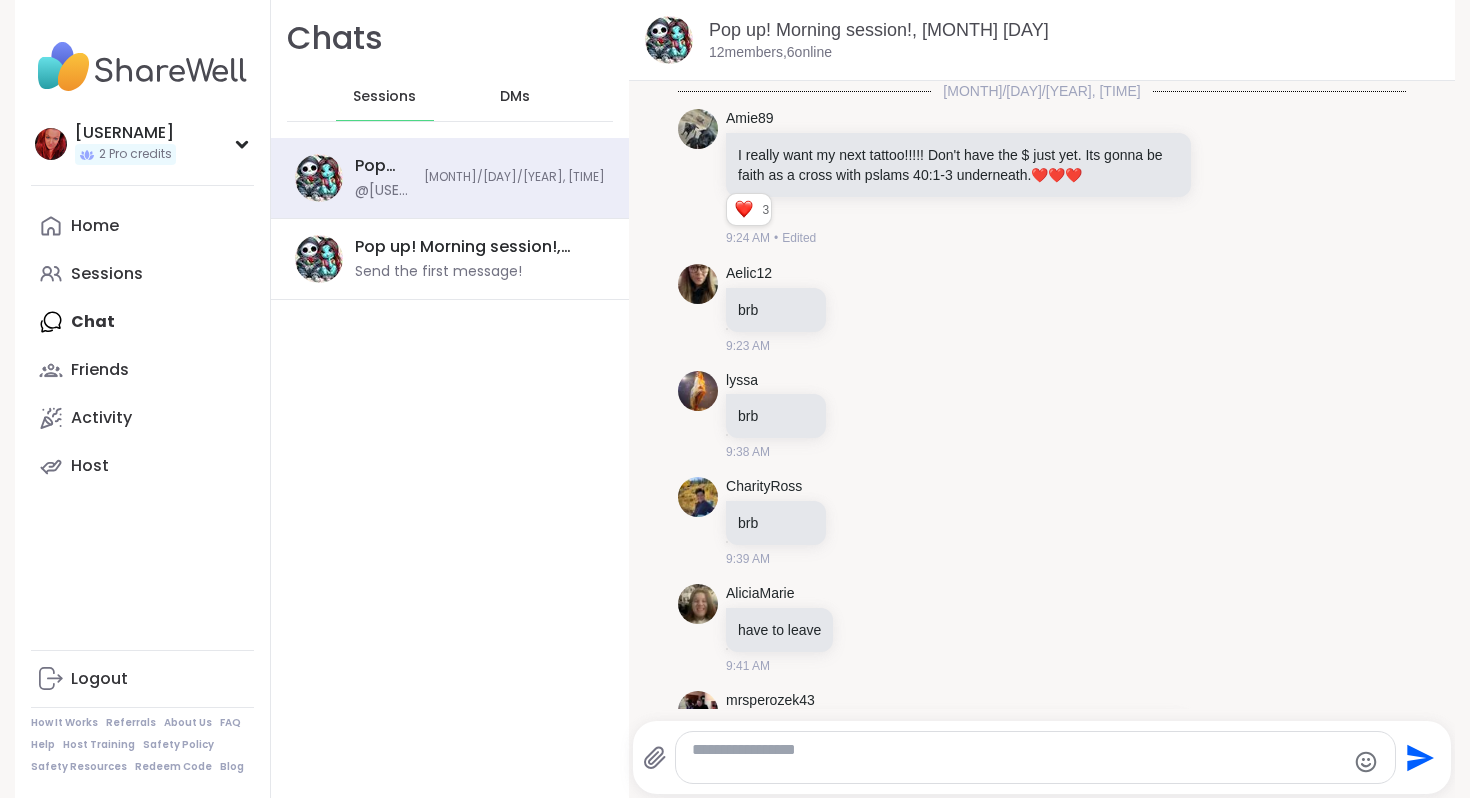 scroll, scrollTop: 0, scrollLeft: 0, axis: both 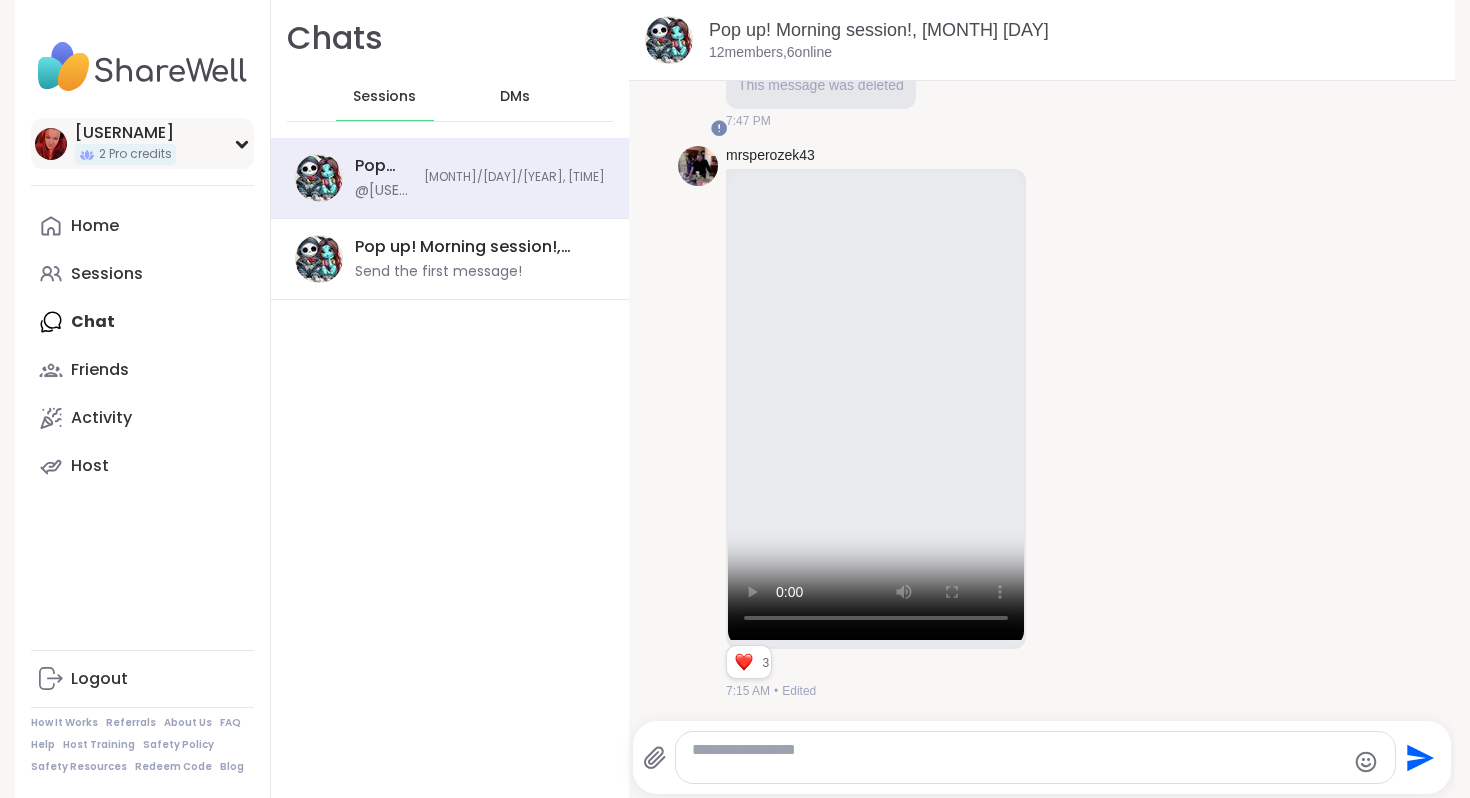 click 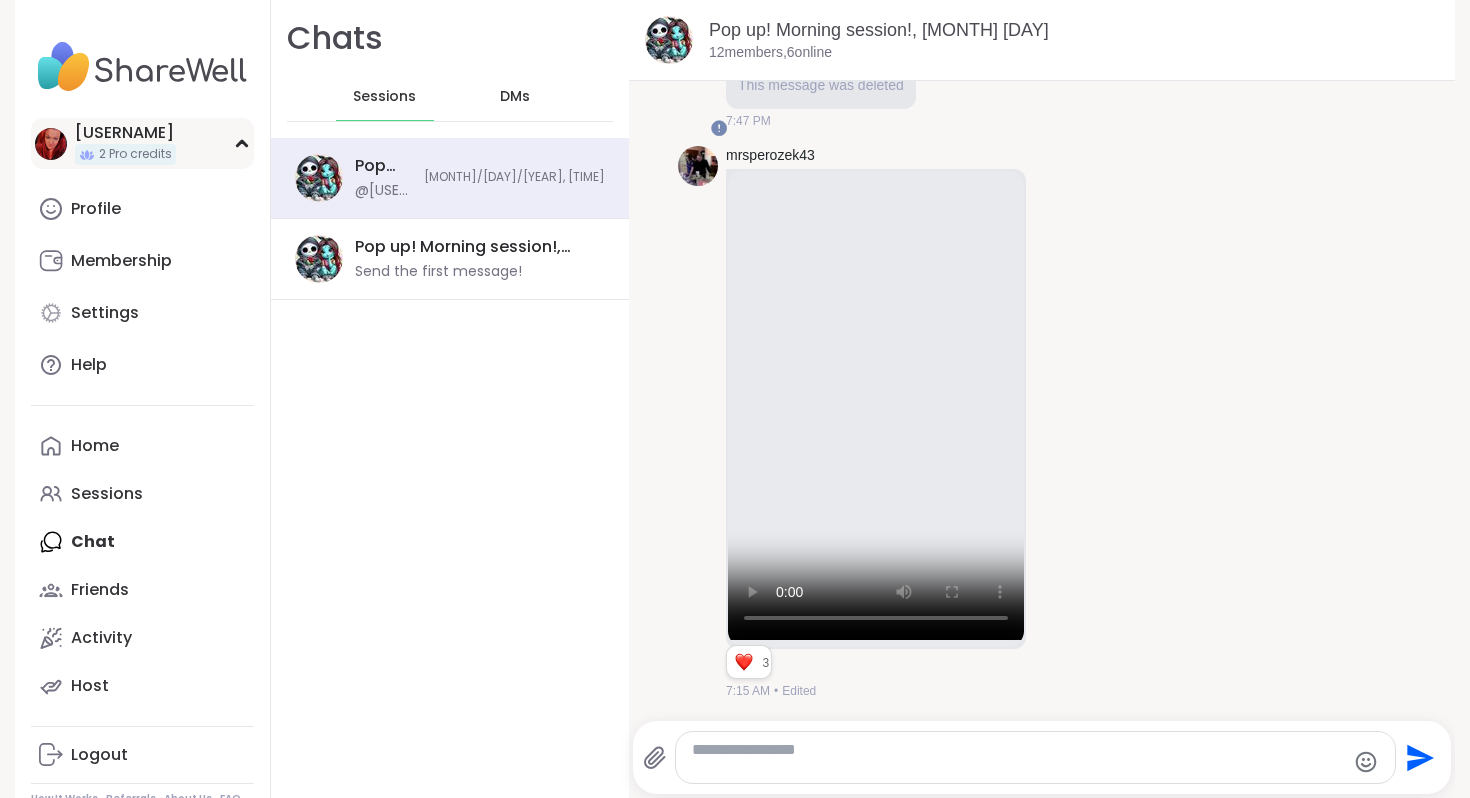 click 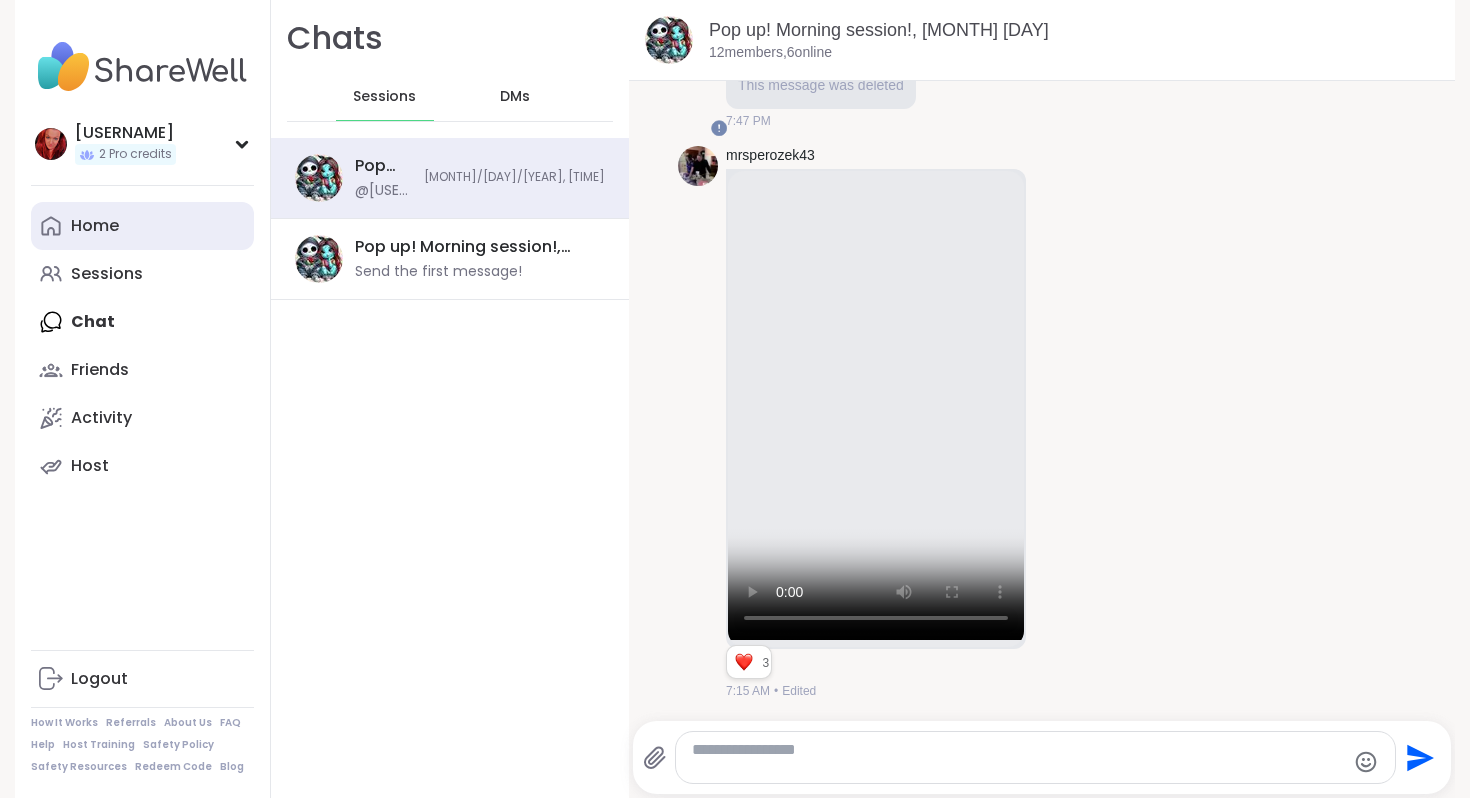 click on "Home" at bounding box center (95, 226) 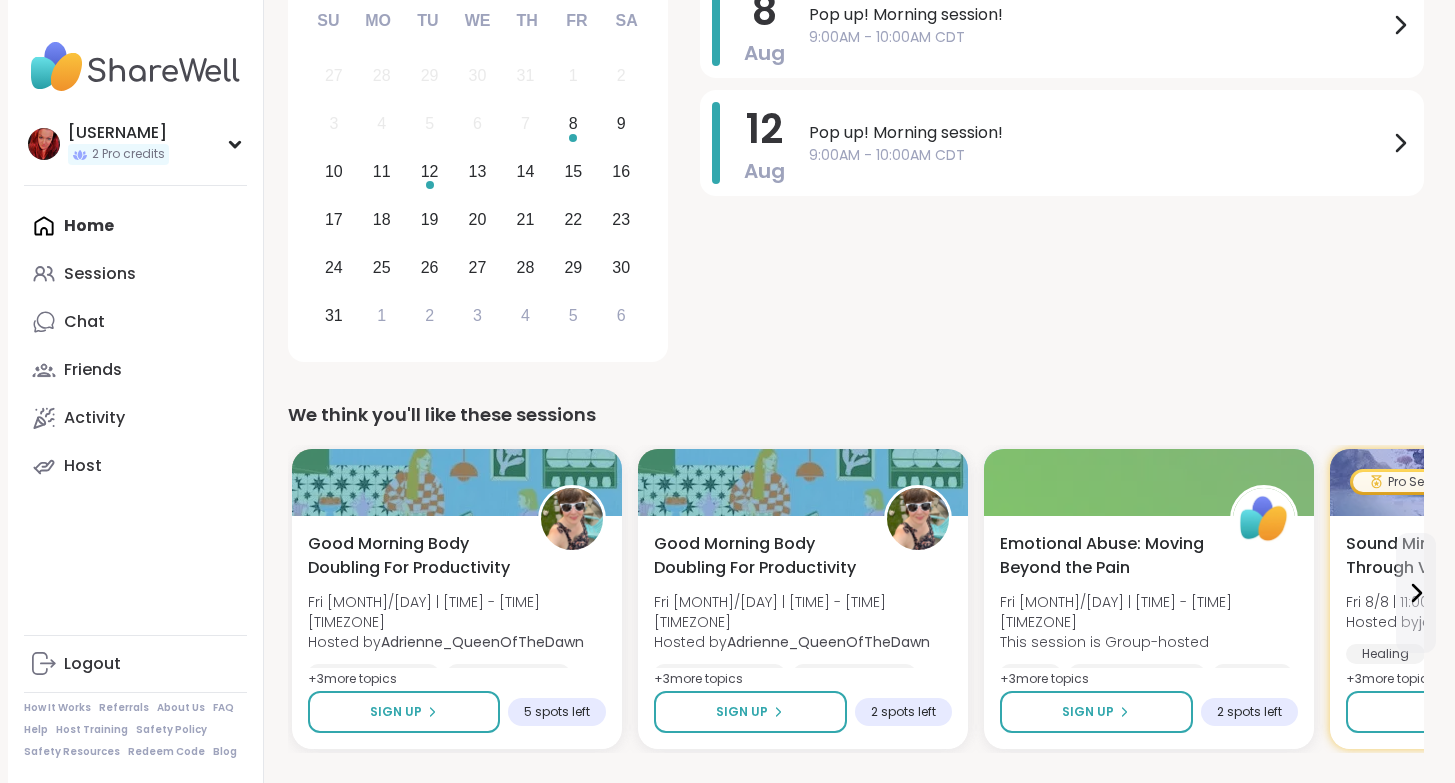 scroll, scrollTop: 321, scrollLeft: 159, axis: both 